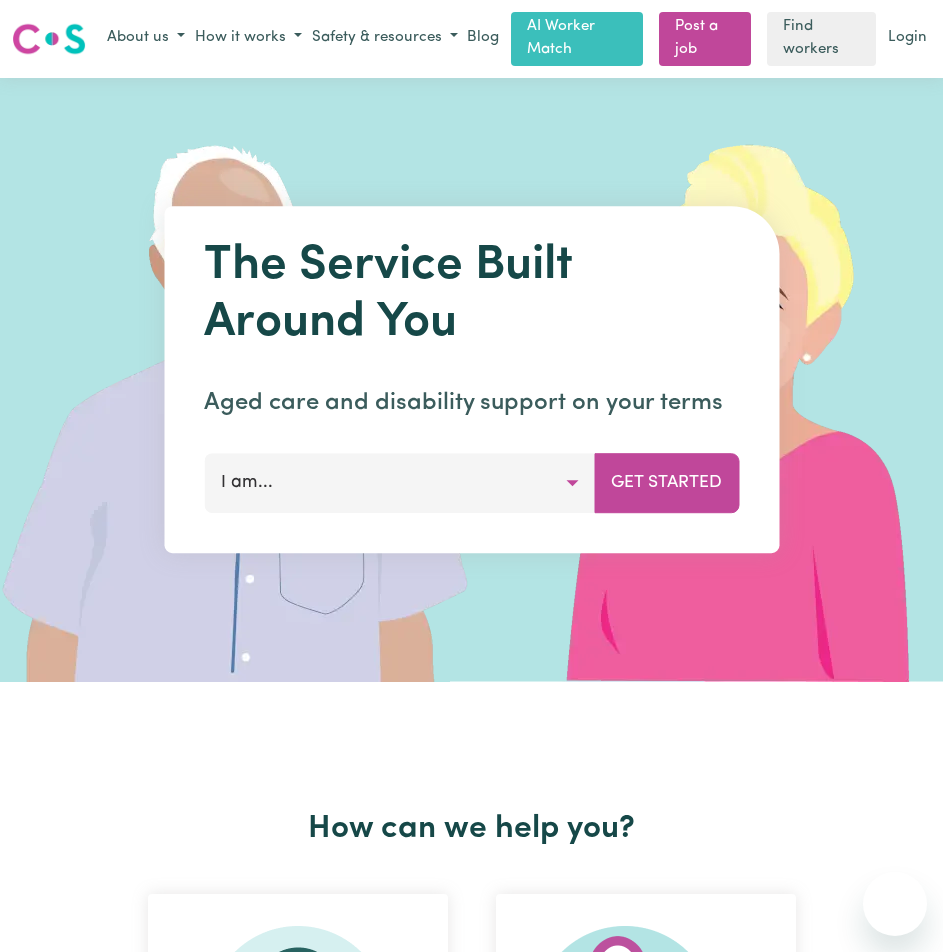 scroll, scrollTop: 0, scrollLeft: 0, axis: both 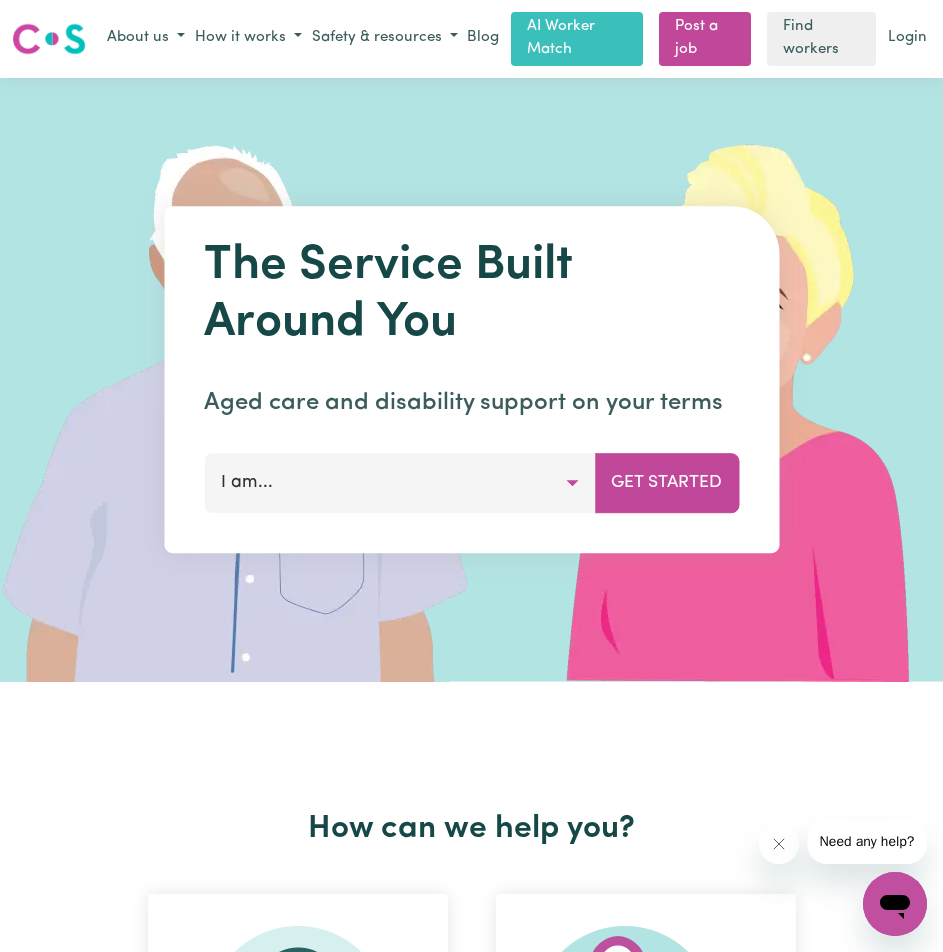 click on "I am..." at bounding box center (399, 483) 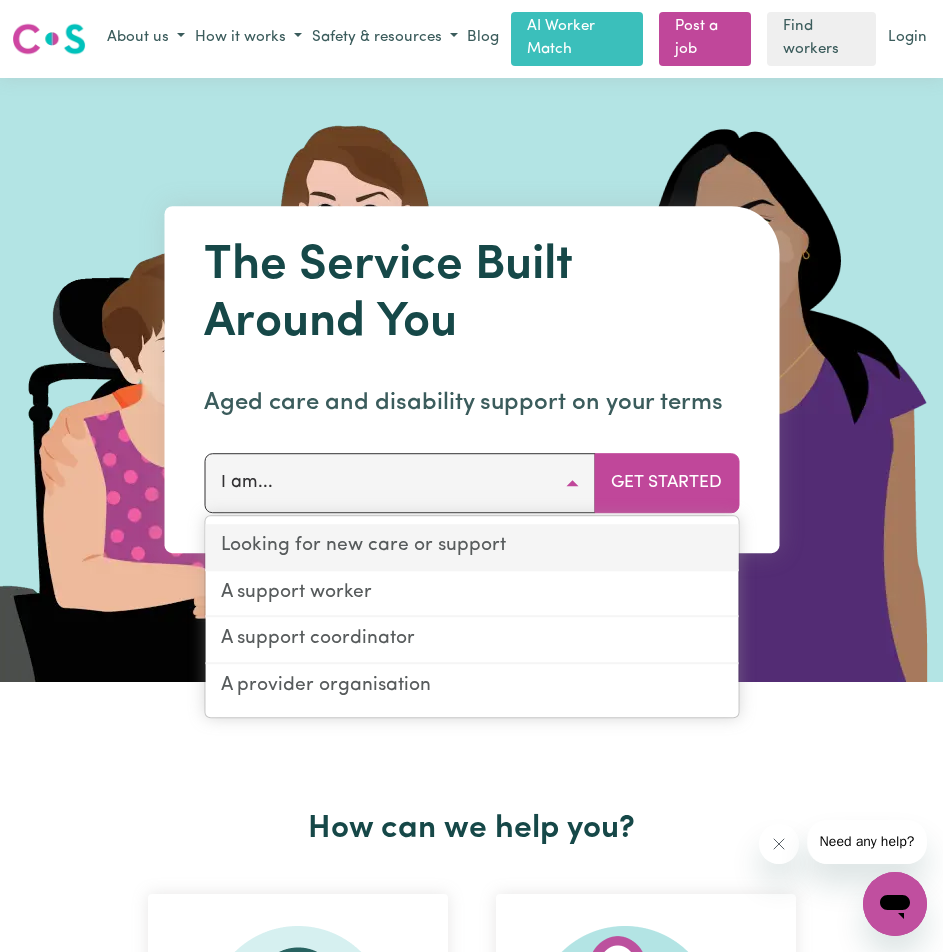 click on "Looking for new care or support" at bounding box center (471, 547) 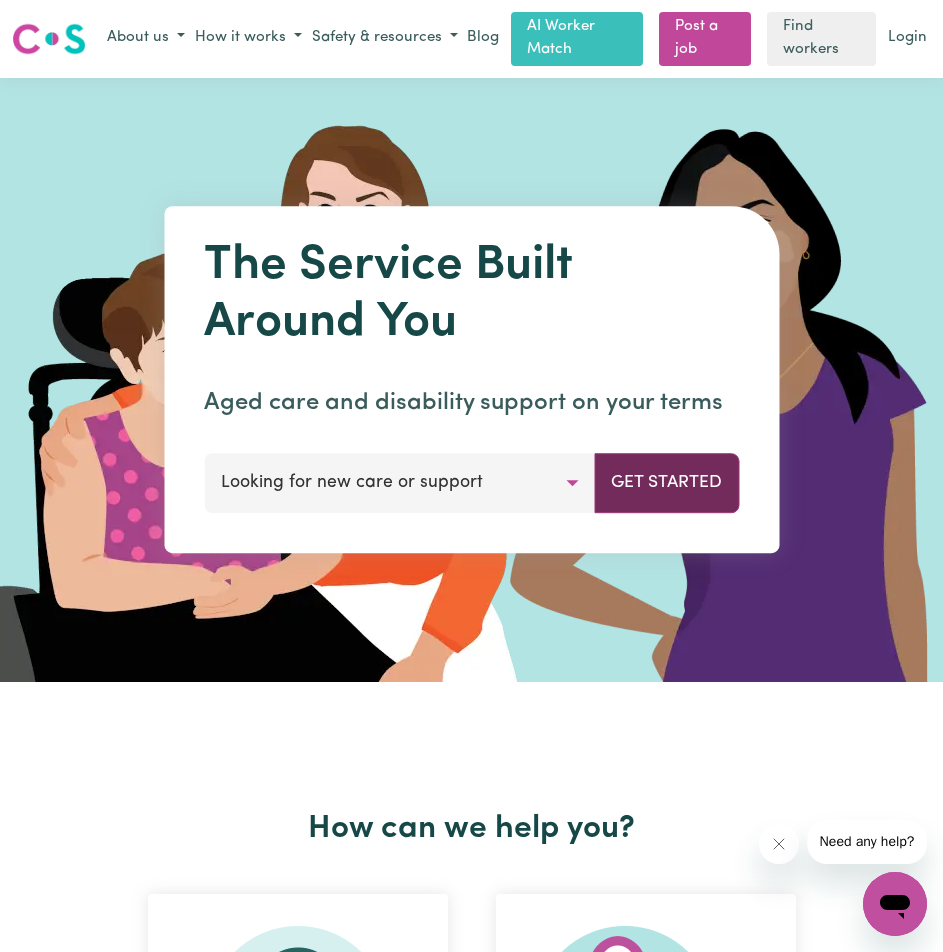 click on "Get Started" at bounding box center [666, 483] 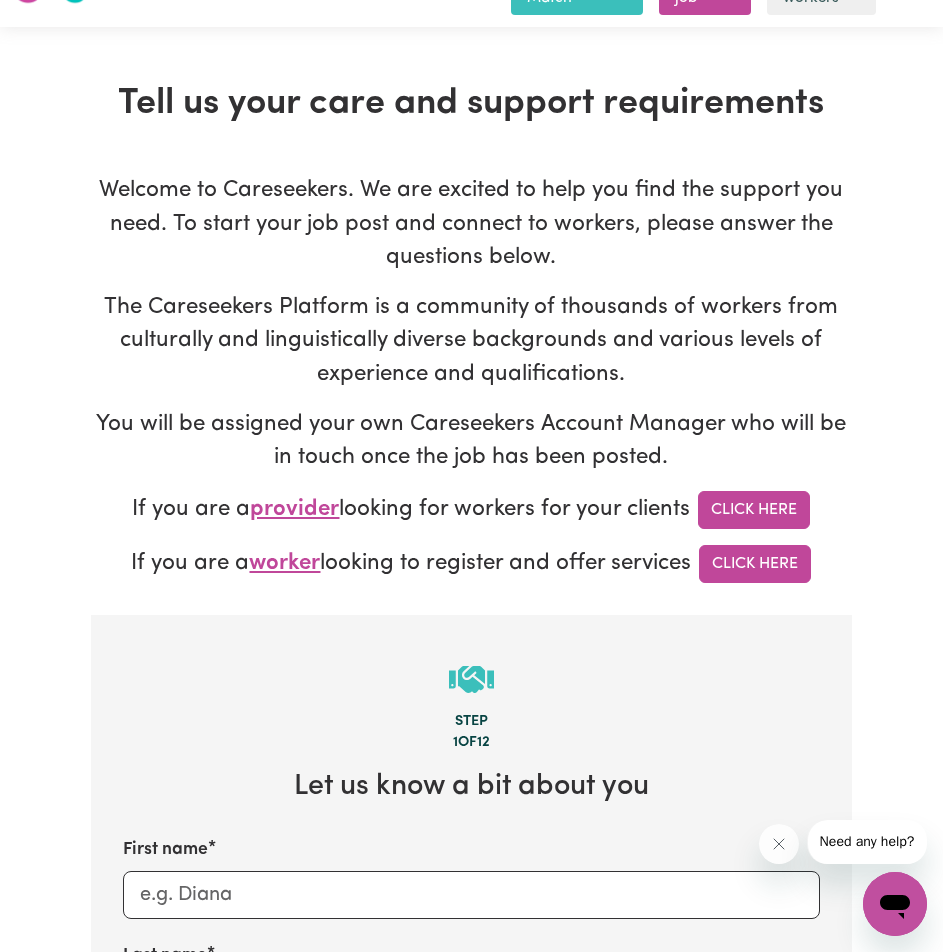 scroll, scrollTop: 0, scrollLeft: 0, axis: both 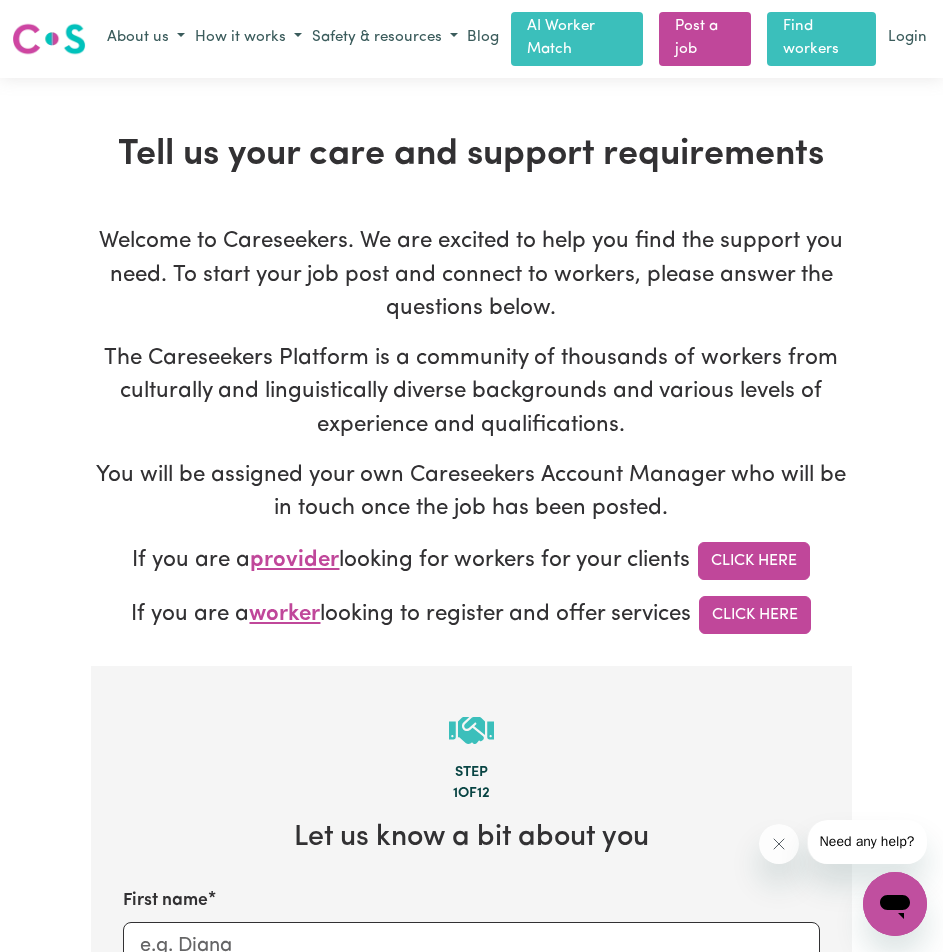 click on "Find workers" at bounding box center (821, 39) 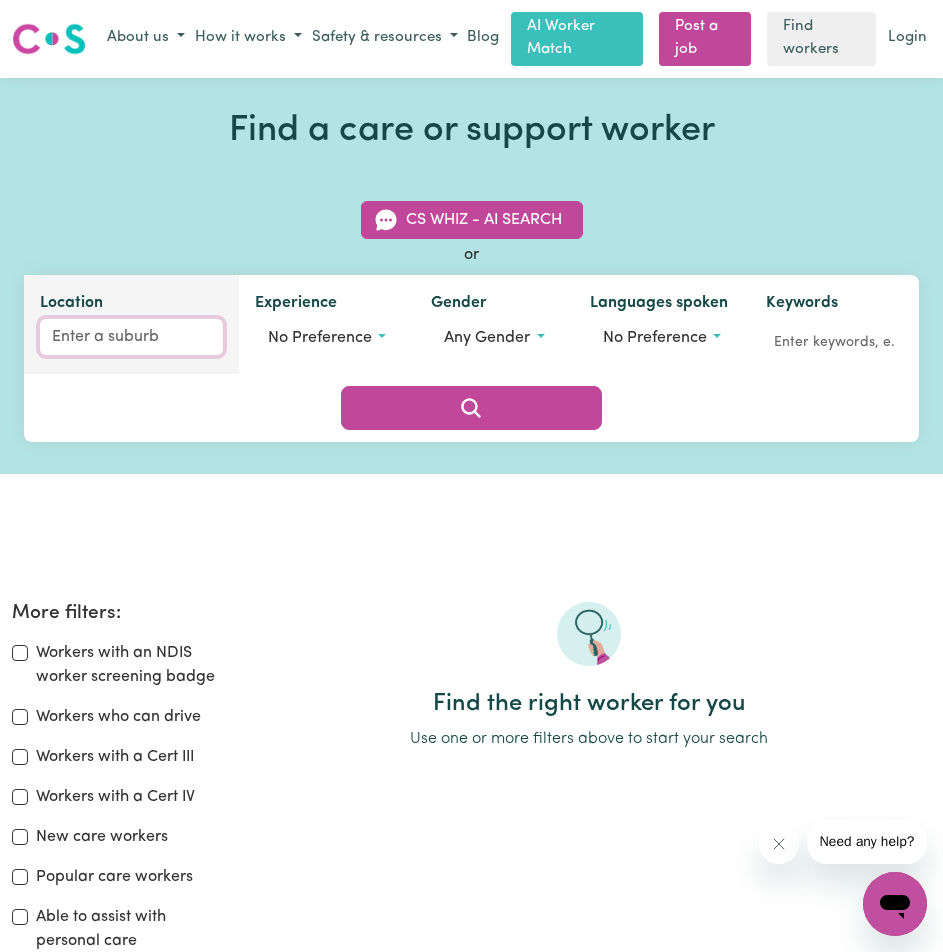 click on "Location" at bounding box center [131, 337] 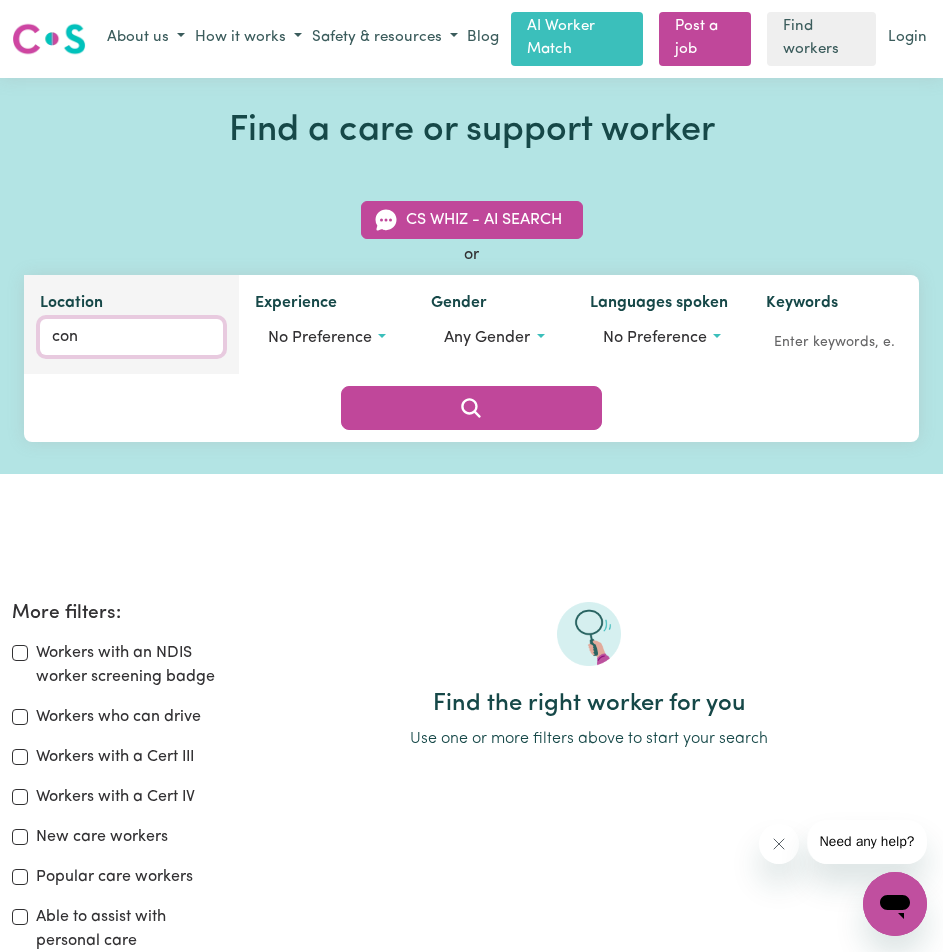 type on "conc" 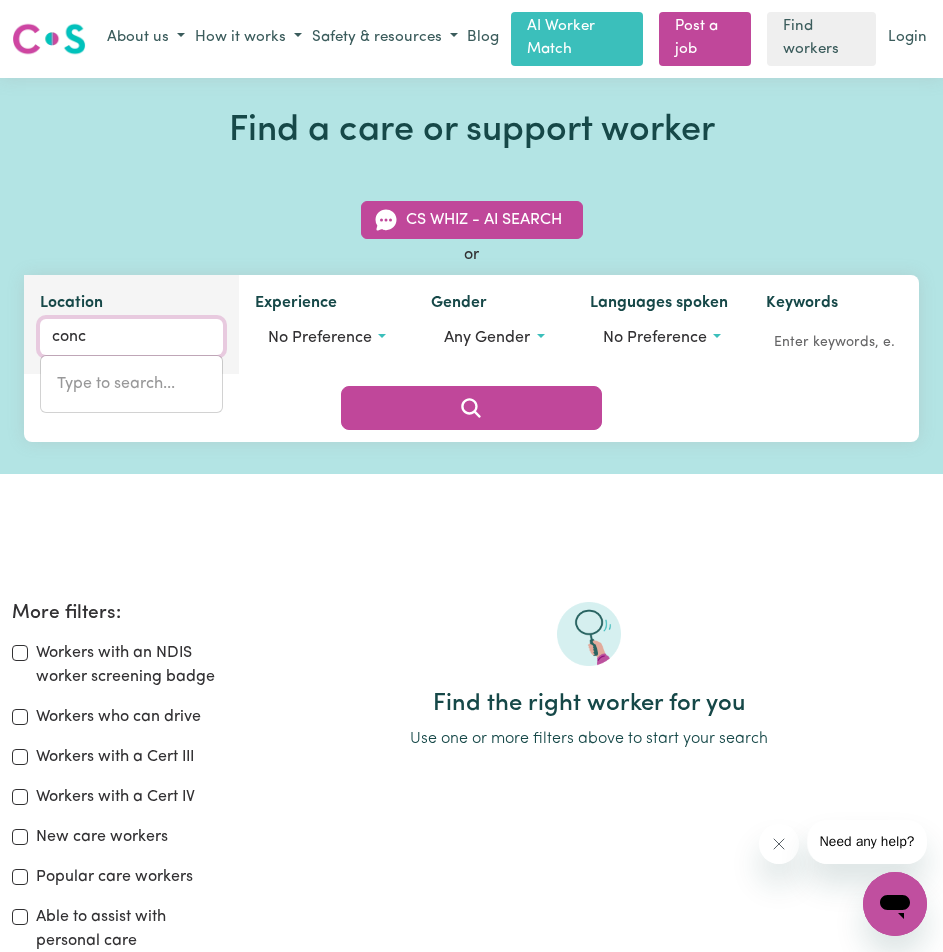 type on "concONGELLA, [GEOGRAPHIC_DATA], 3384" 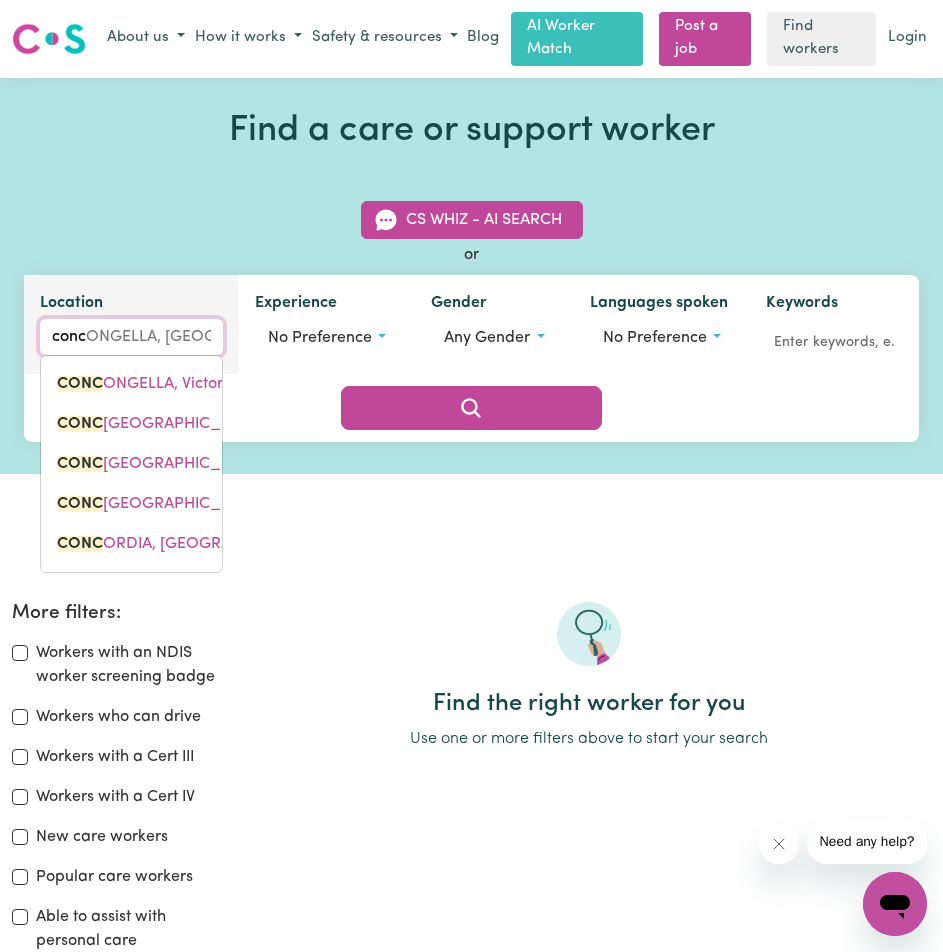type on "conco" 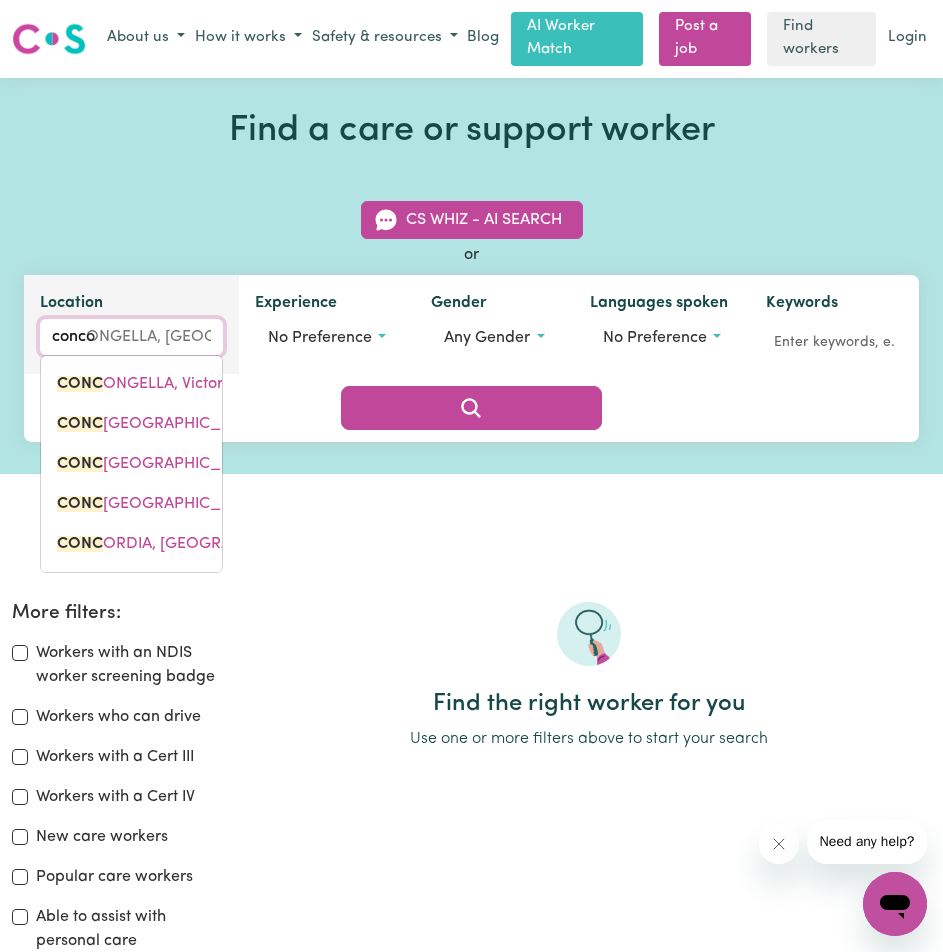 type on "concoNGELLA, [GEOGRAPHIC_DATA], 3384" 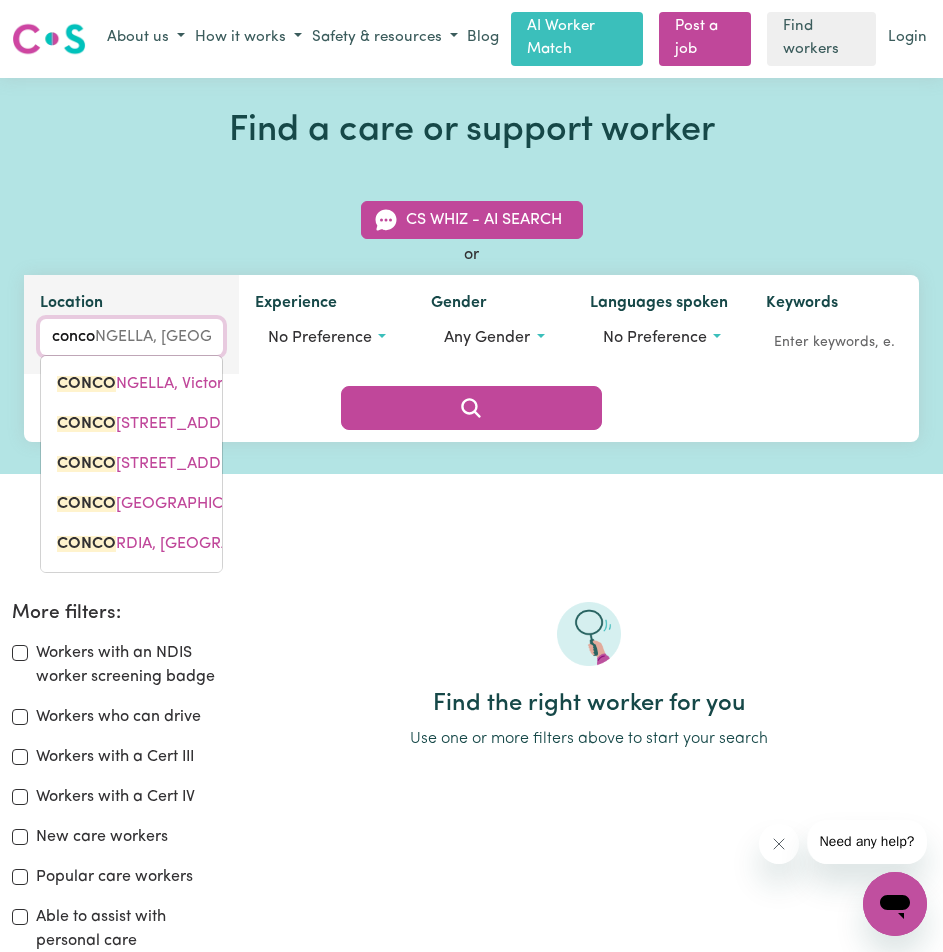 type on "concor" 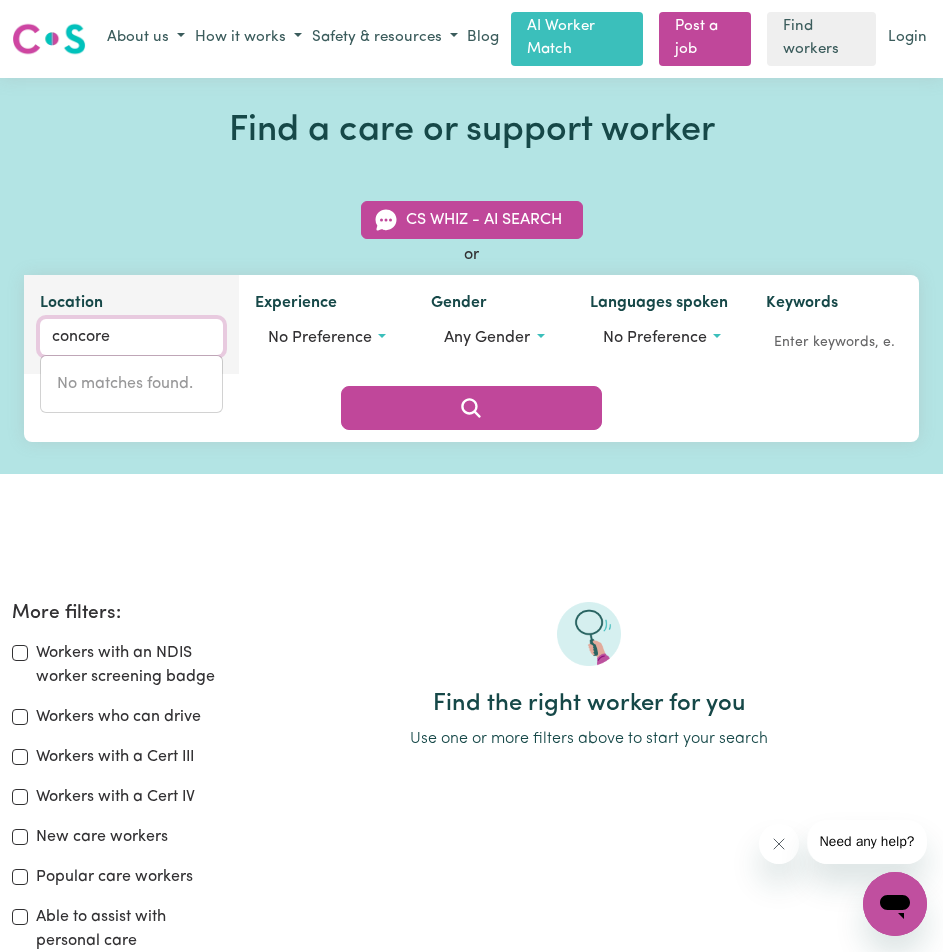 type on "concor" 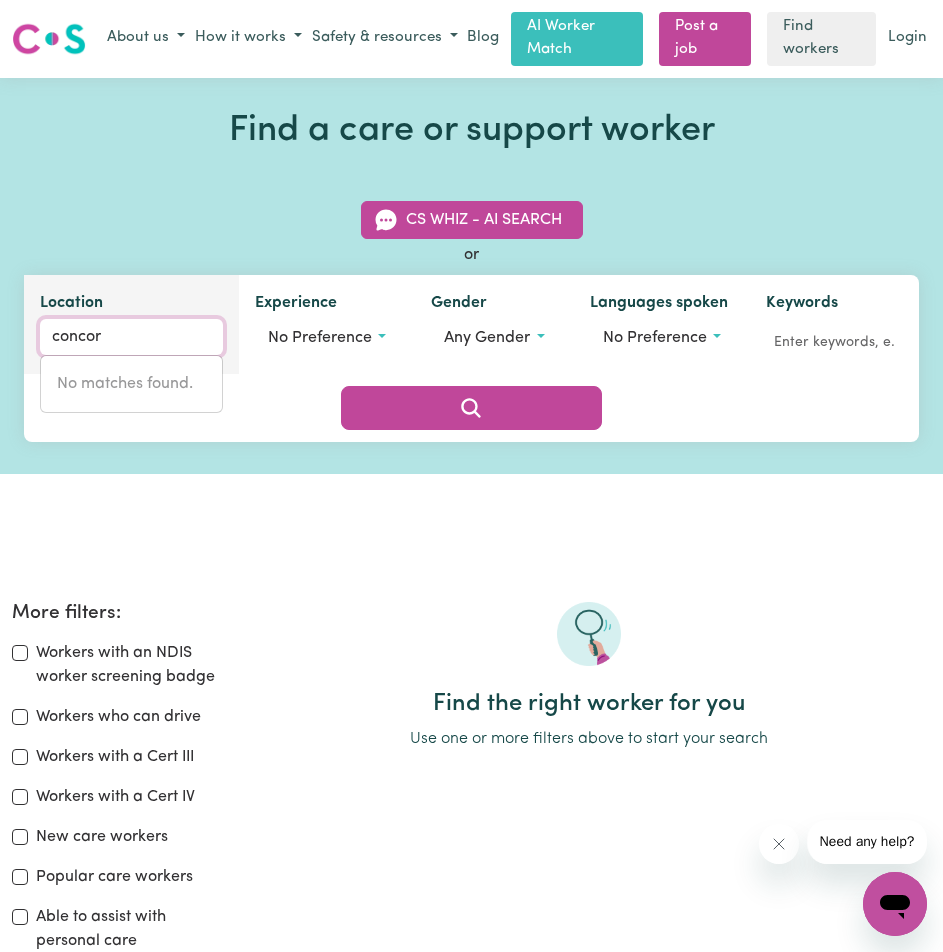 type on "concorD, [GEOGRAPHIC_DATA], 2137" 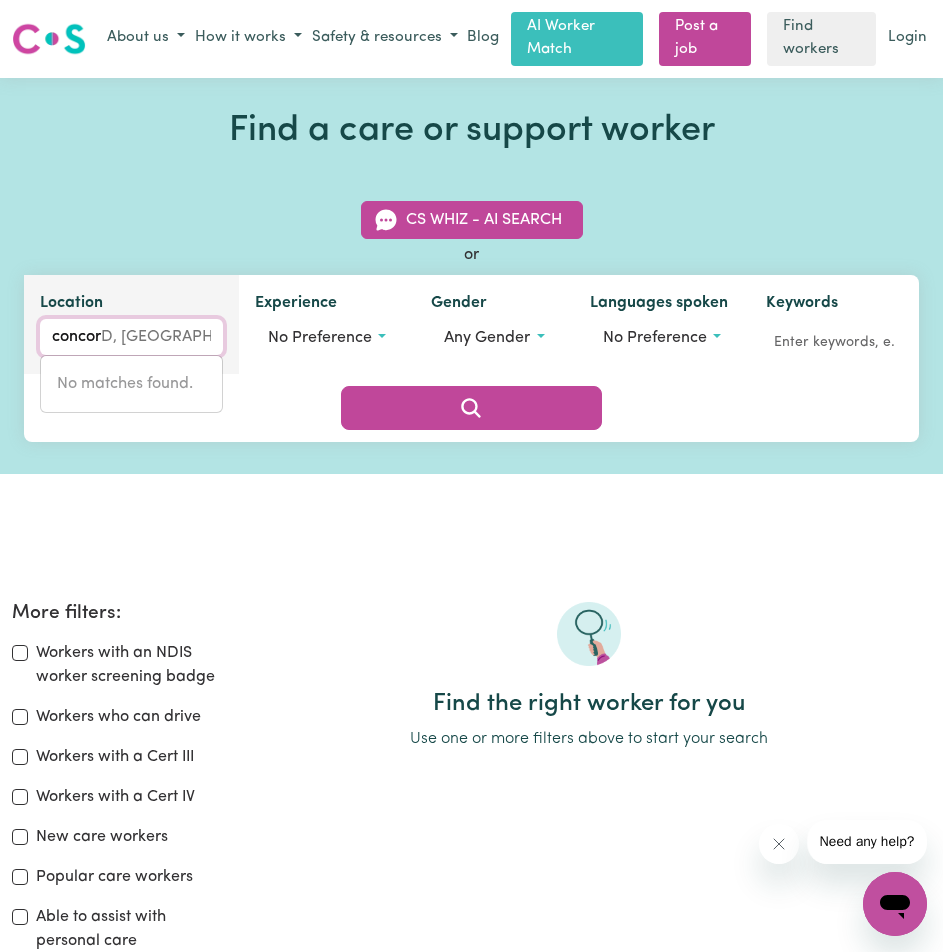 type on "concord" 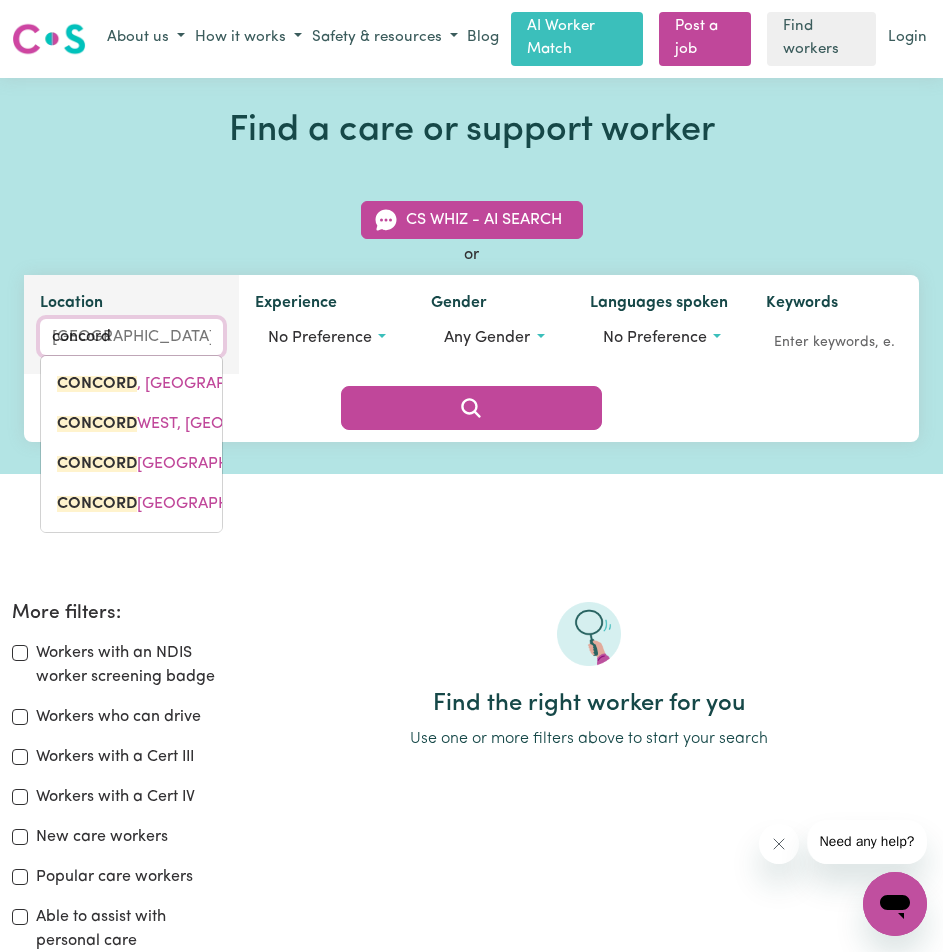 type on "concord" 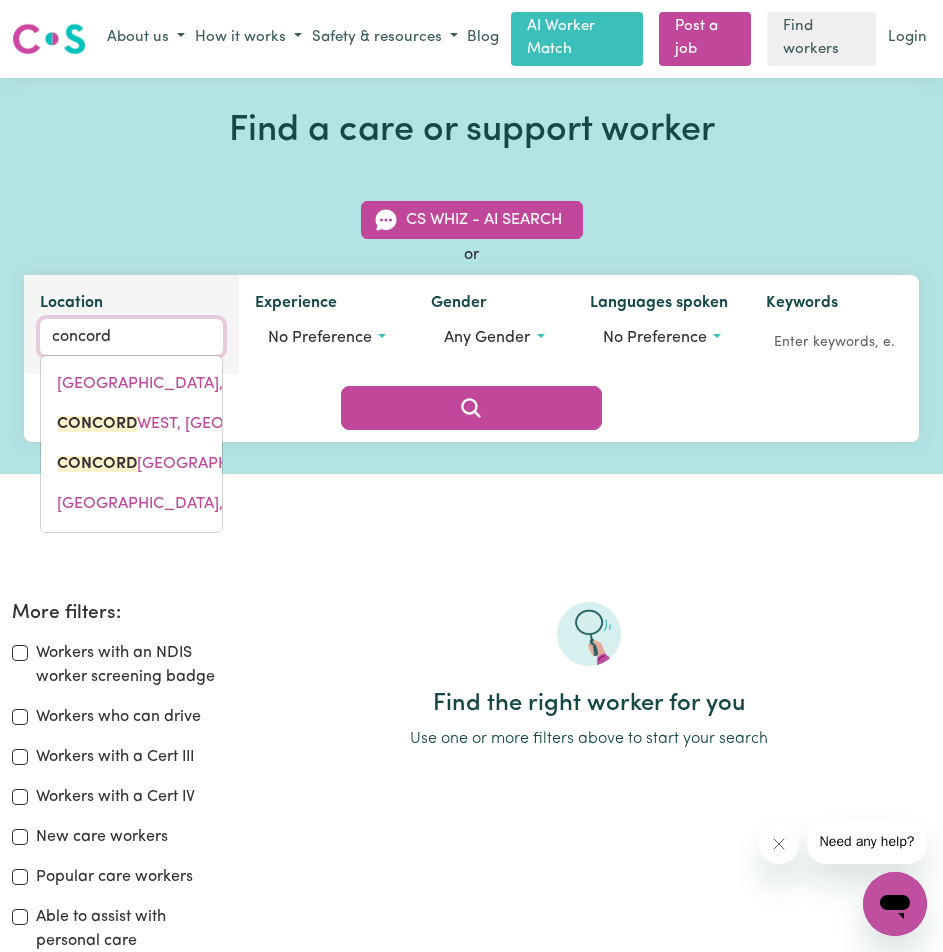 type on "[GEOGRAPHIC_DATA], [GEOGRAPHIC_DATA], 2138" 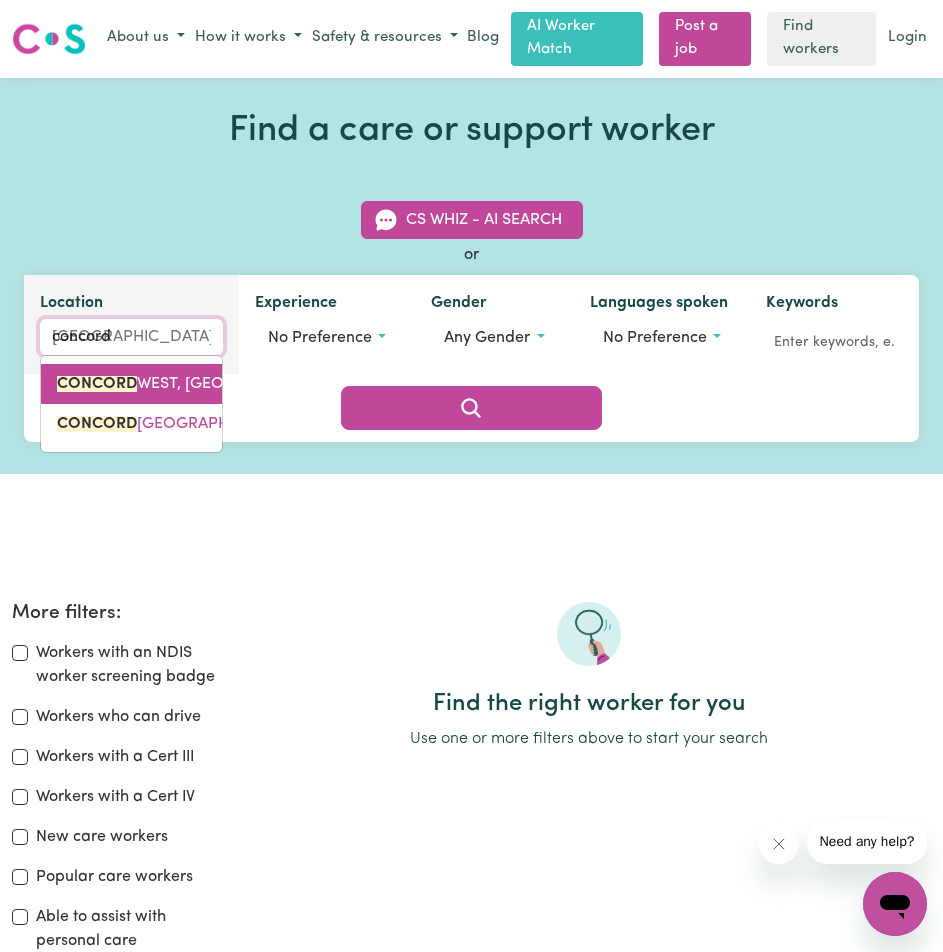 click on "[GEOGRAPHIC_DATA], [GEOGRAPHIC_DATA], 2138" at bounding box center (221, 384) 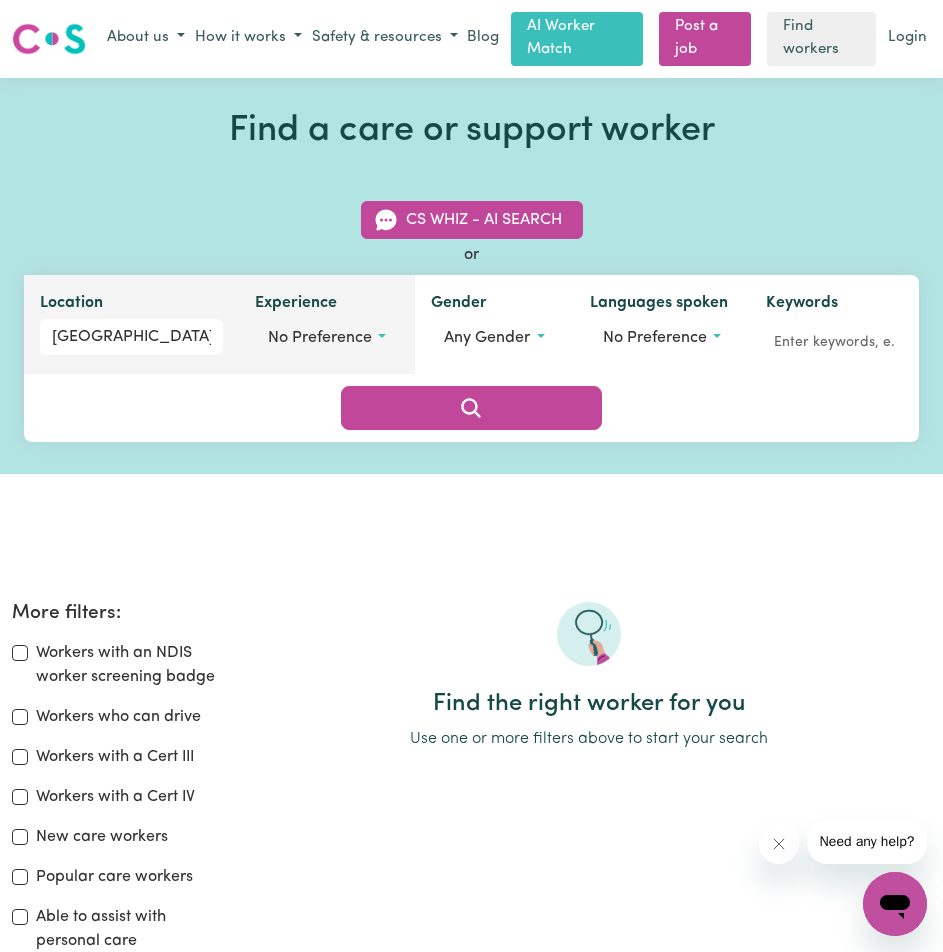 click on "No preference" at bounding box center [327, 338] 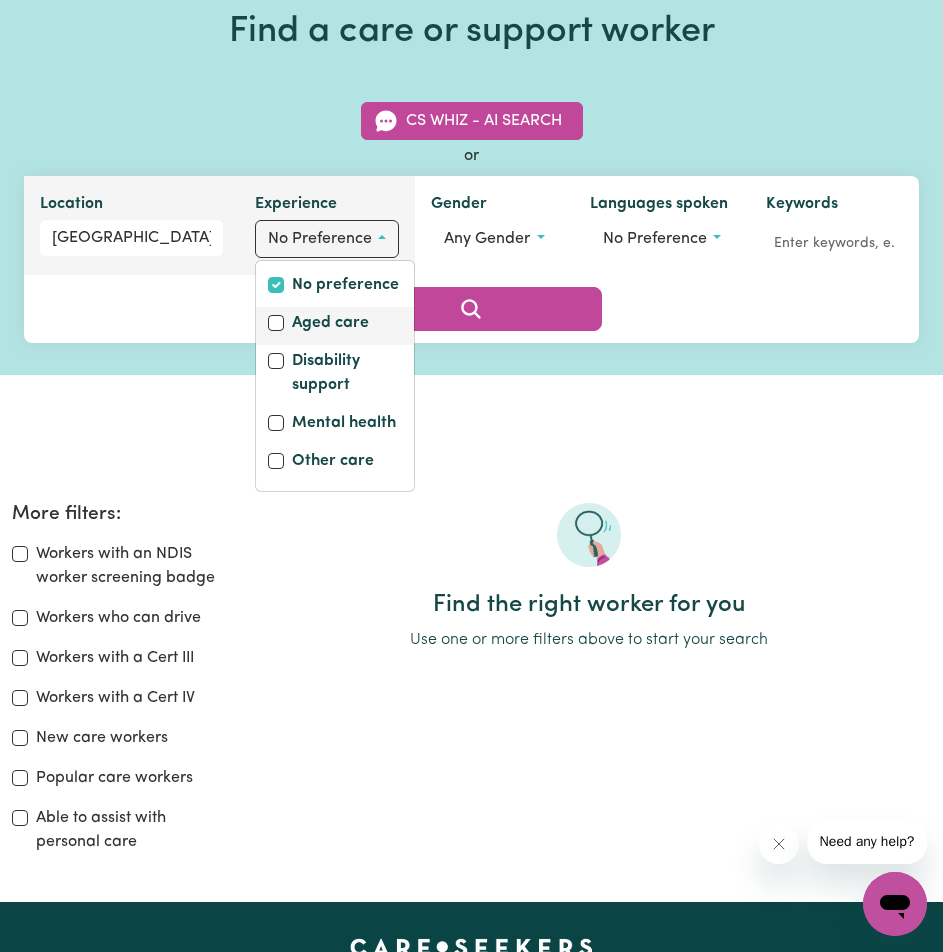 scroll, scrollTop: 100, scrollLeft: 0, axis: vertical 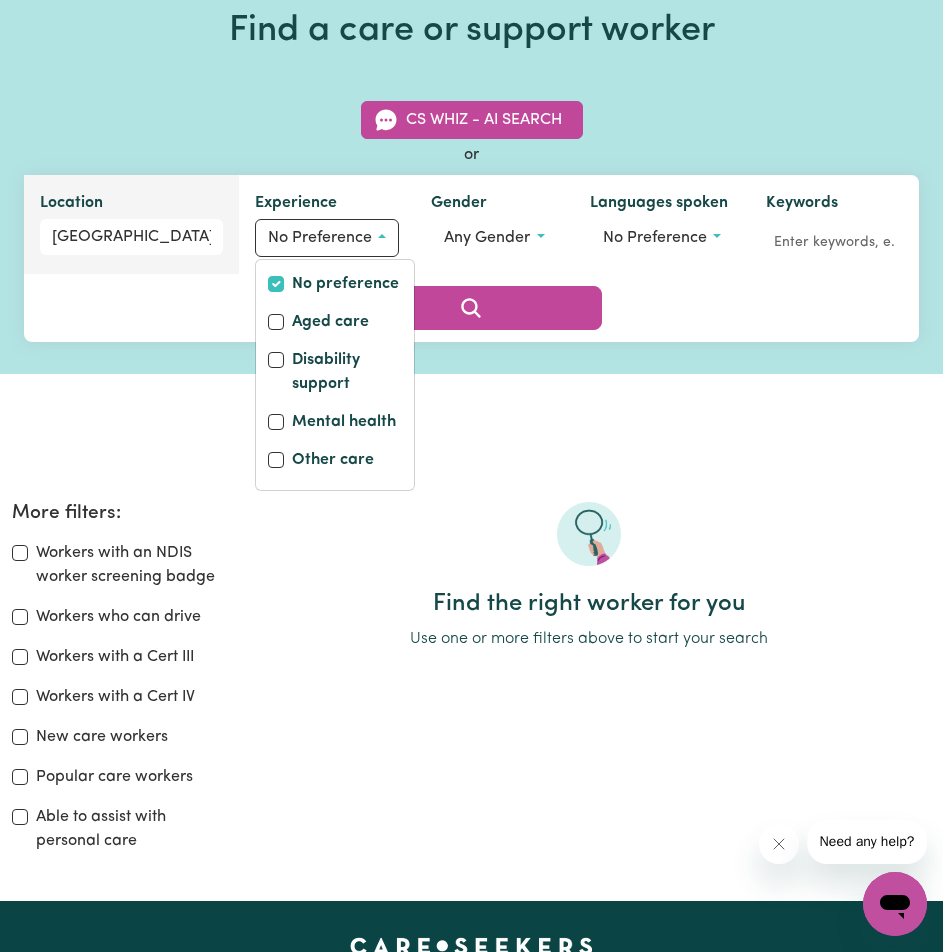 click on "Find a care or support worker CS Whiz - AI Search or Location [GEOGRAPHIC_DATA], [GEOGRAPHIC_DATA] Experience No preference No preference Aged care Disability support Mental health Other care Gender Any gender Languages spoken No preference Keywords More filters: Workers with an NDIS worker screening badge Workers who can drive Workers with a Cert III Workers with a Cert IV New care workers Popular care workers Able to assist with personal care Find the right worker for you Use one or more filters above to start your search" at bounding box center (471, 432) 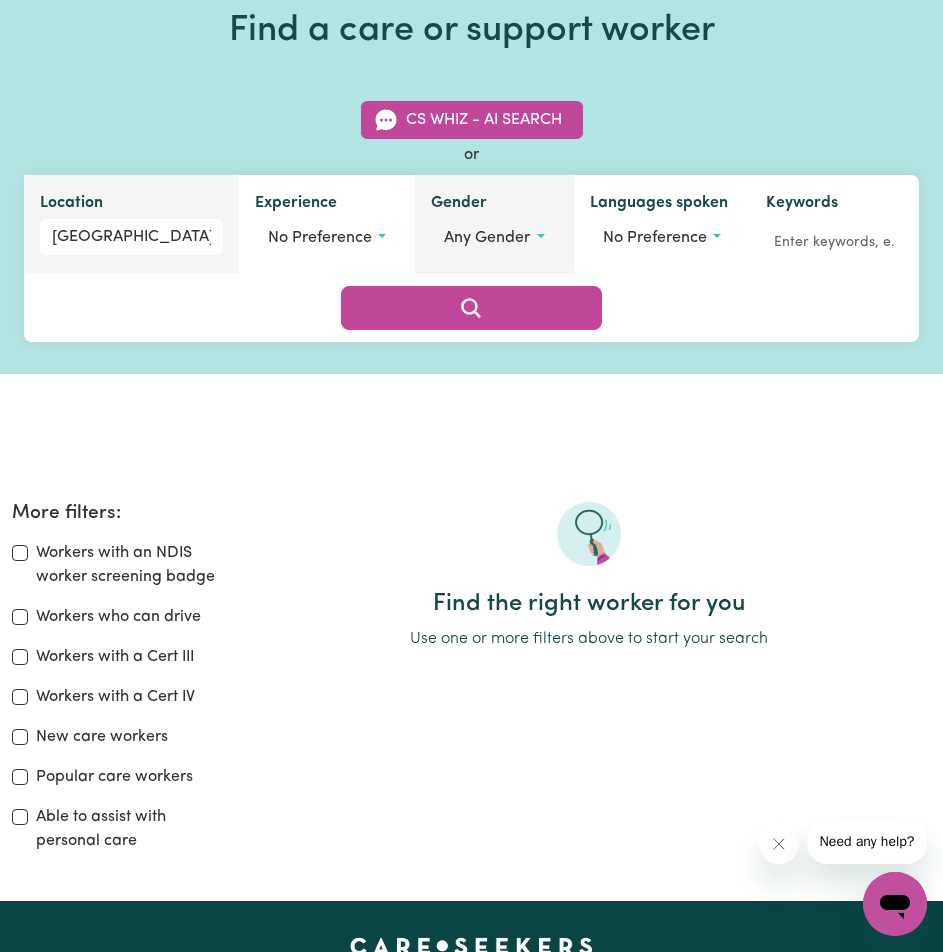 click on "Any gender" at bounding box center [487, 238] 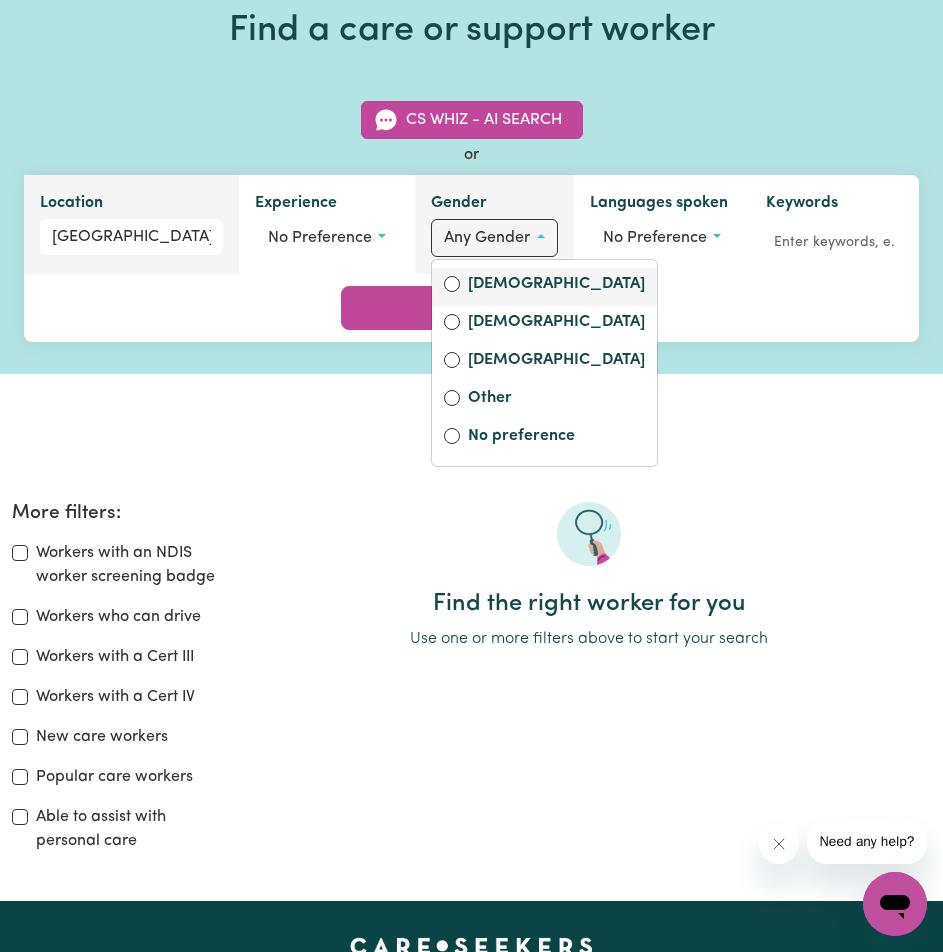 click on "[DEMOGRAPHIC_DATA]" at bounding box center (556, 286) 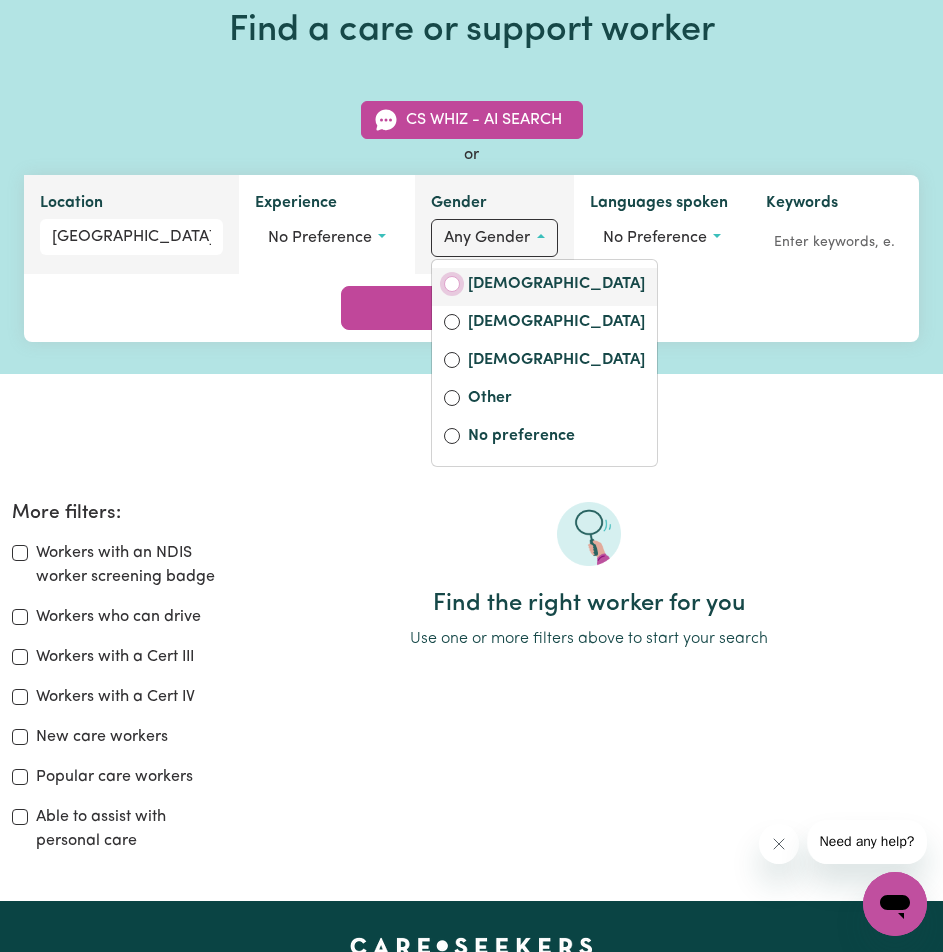 click on "[DEMOGRAPHIC_DATA]" at bounding box center (452, 284) 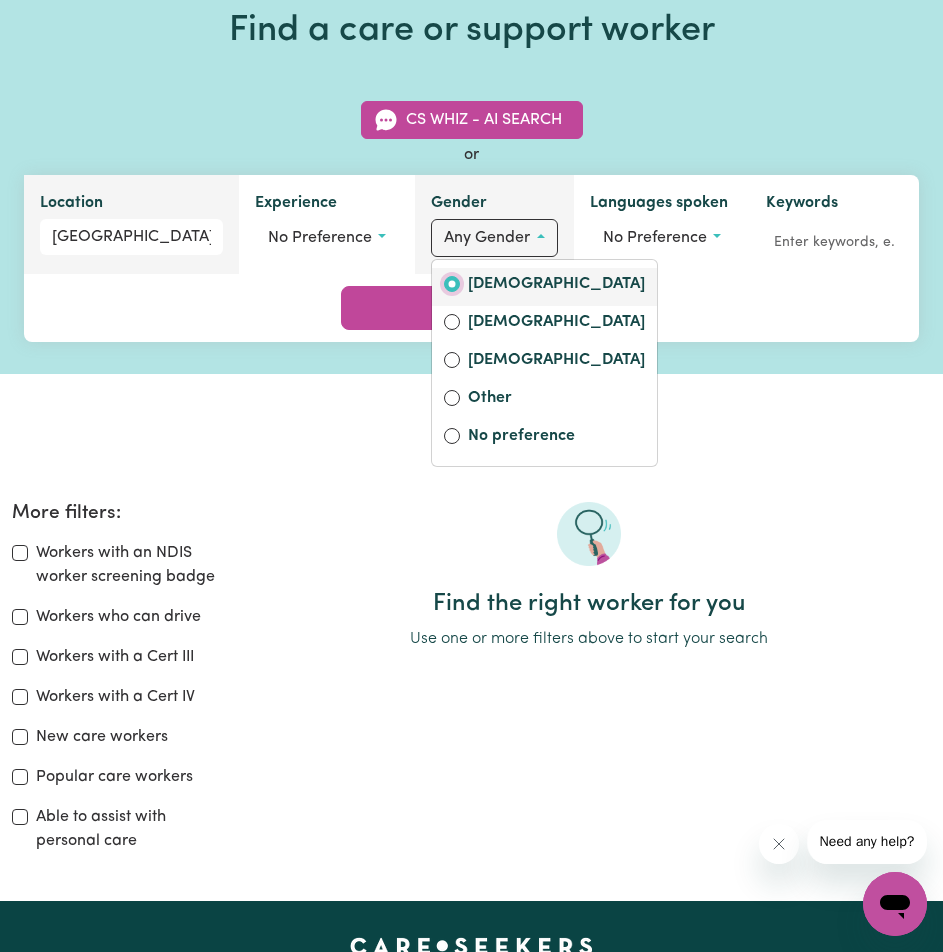 radio on "true" 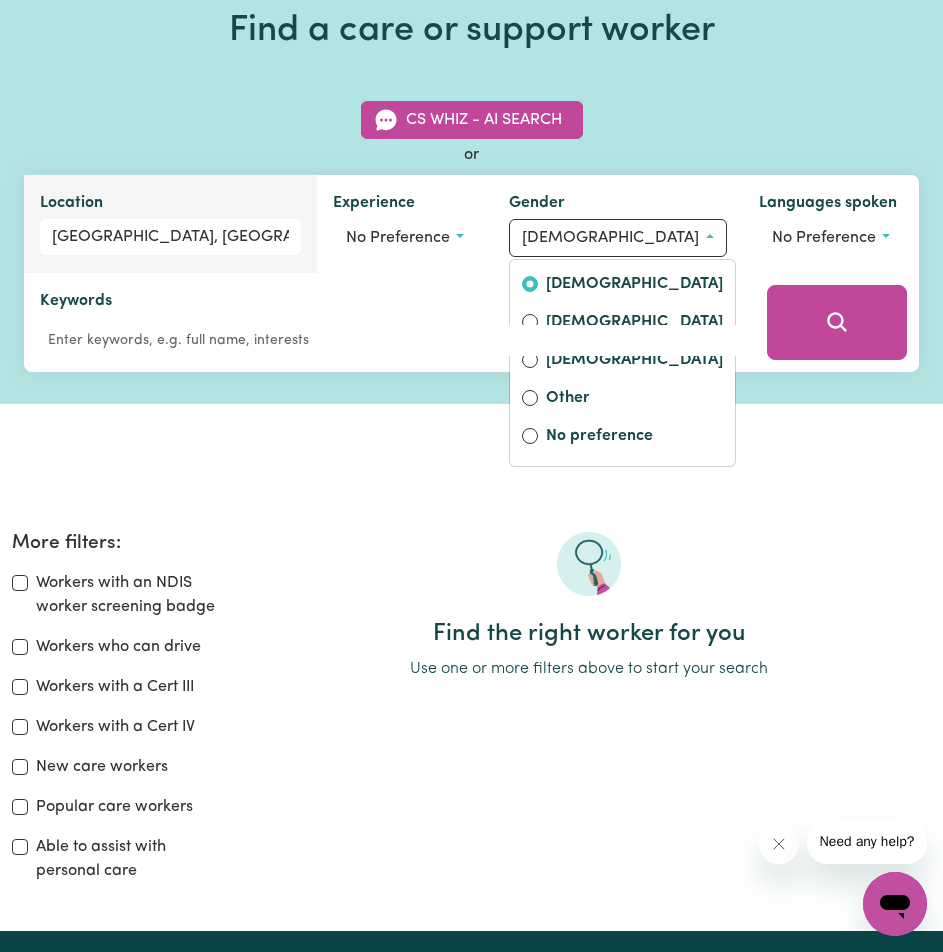 click on "Location [GEOGRAPHIC_DATA], [GEOGRAPHIC_DATA] Experience No preference No preference Aged care Disability support Mental health Other care Gender [DEMOGRAPHIC_DATA] [DEMOGRAPHIC_DATA] [DEMOGRAPHIC_DATA] [DEMOGRAPHIC_DATA] Other No preference Languages spoken No preference Keywords" at bounding box center (471, 273) 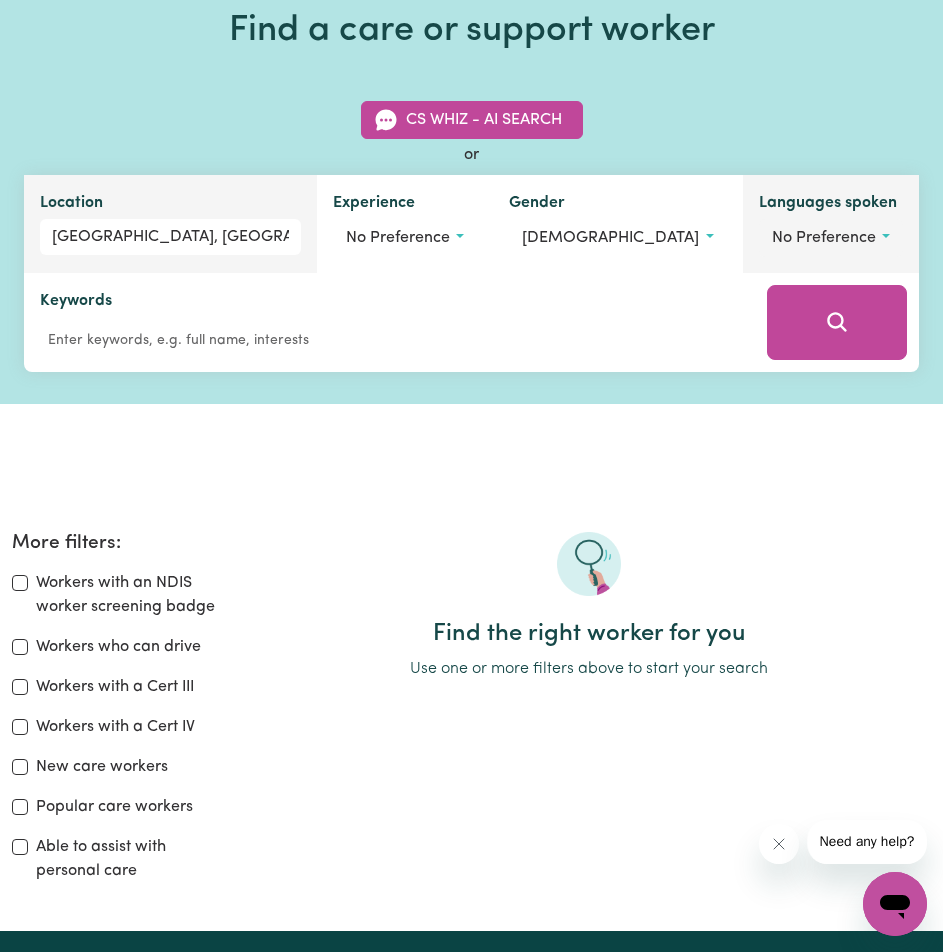 click on "No preference" at bounding box center (824, 238) 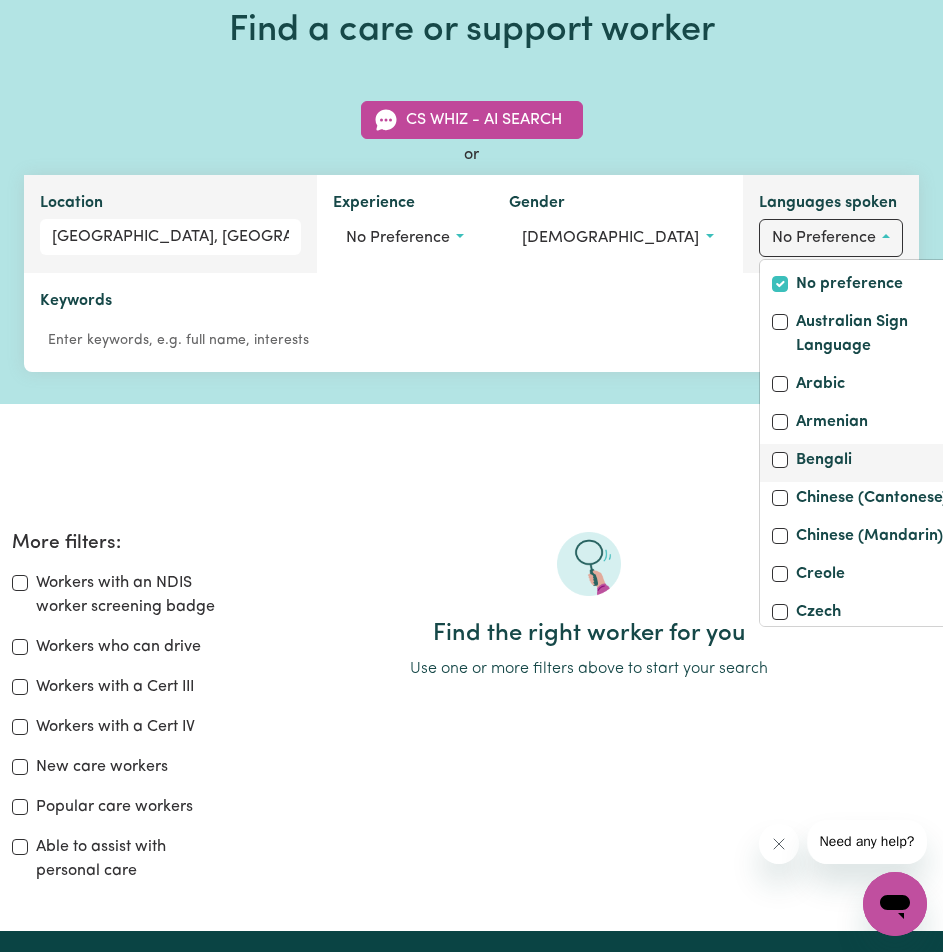 scroll, scrollTop: 100, scrollLeft: 0, axis: vertical 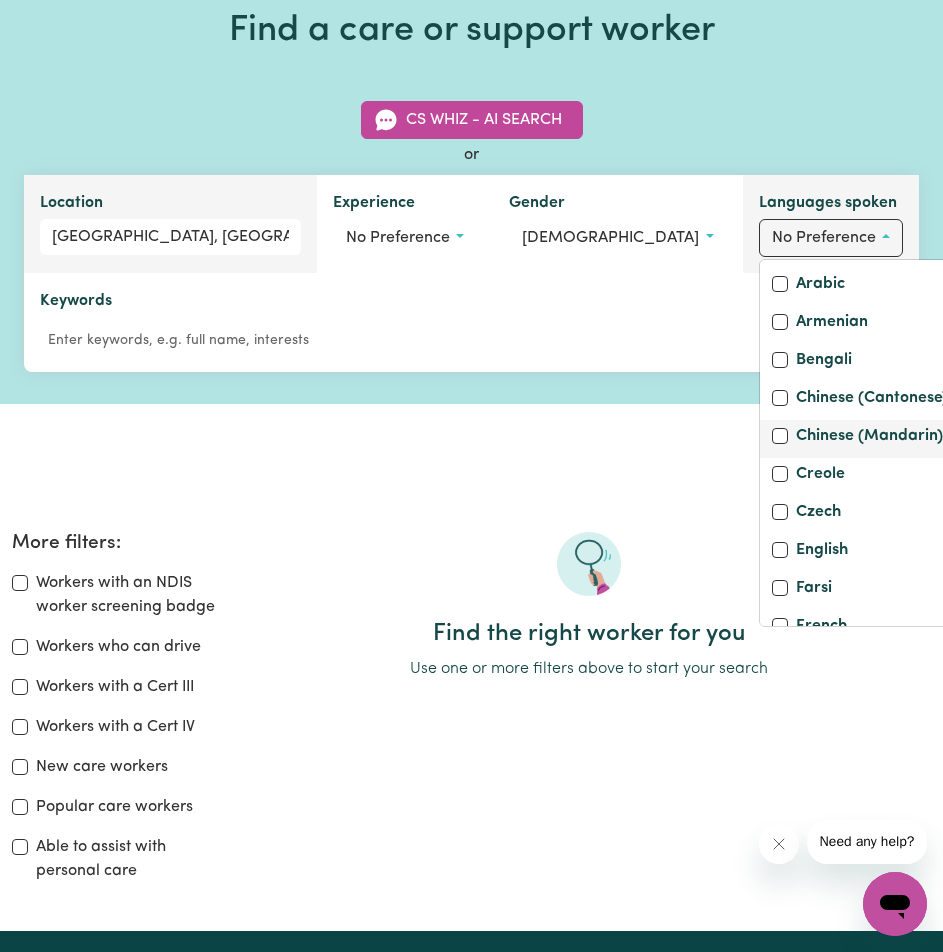 click on "Chinese (Mandarin)" at bounding box center (869, 438) 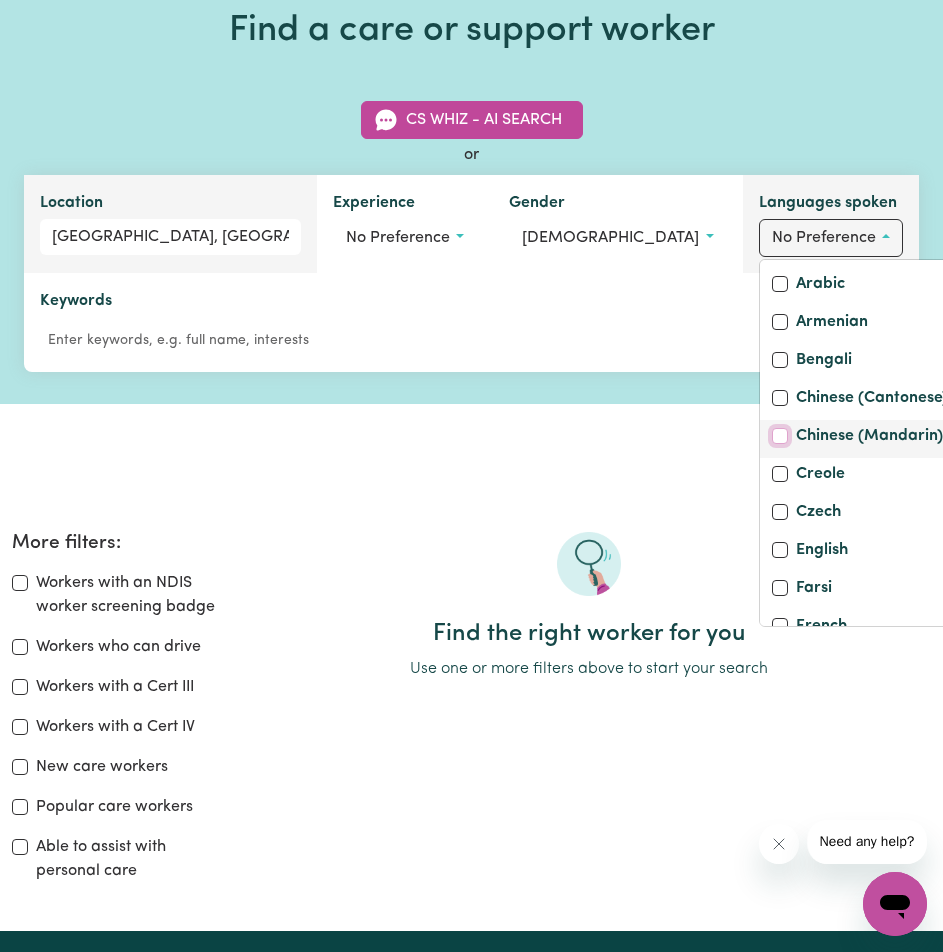 click on "Chinese (Mandarin)" at bounding box center (780, 436) 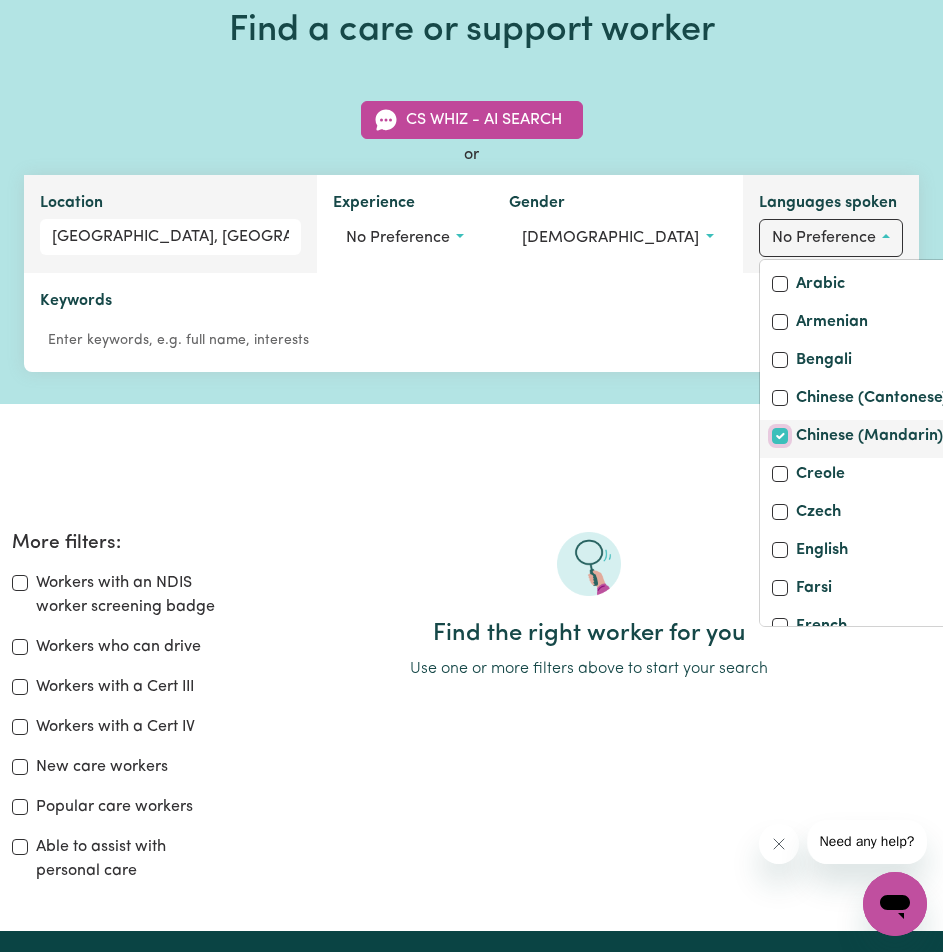 checkbox on "true" 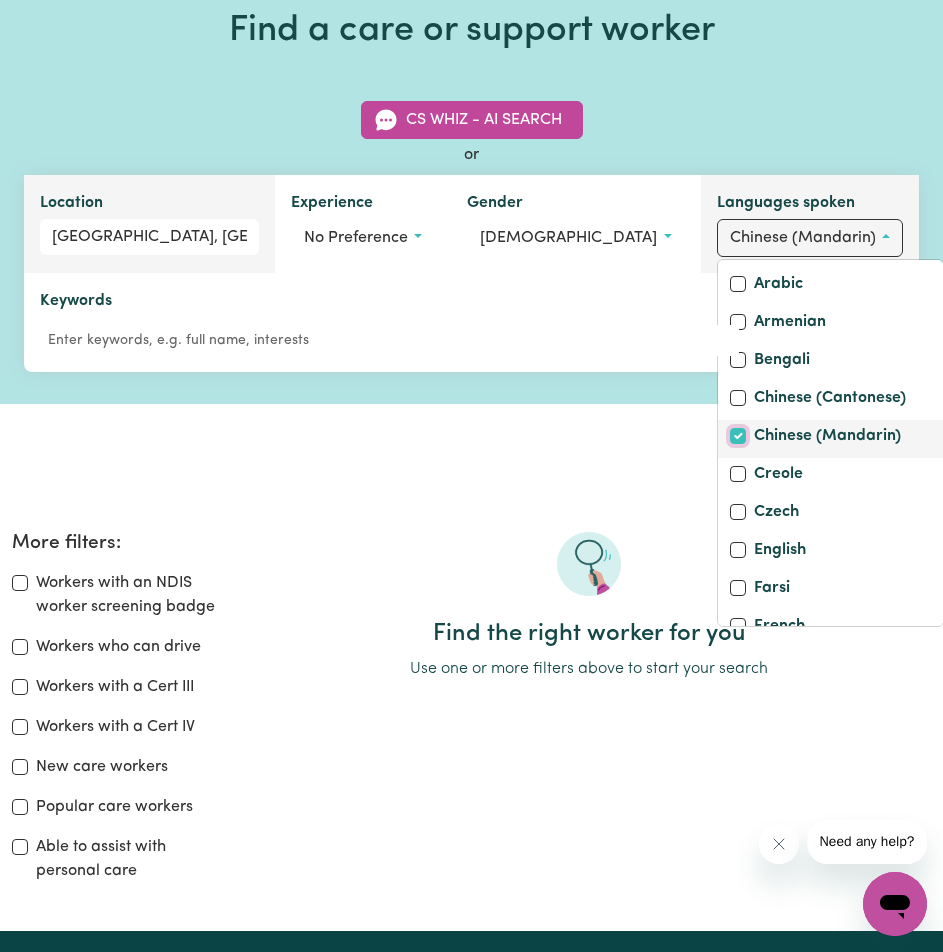 scroll, scrollTop: 76, scrollLeft: 0, axis: vertical 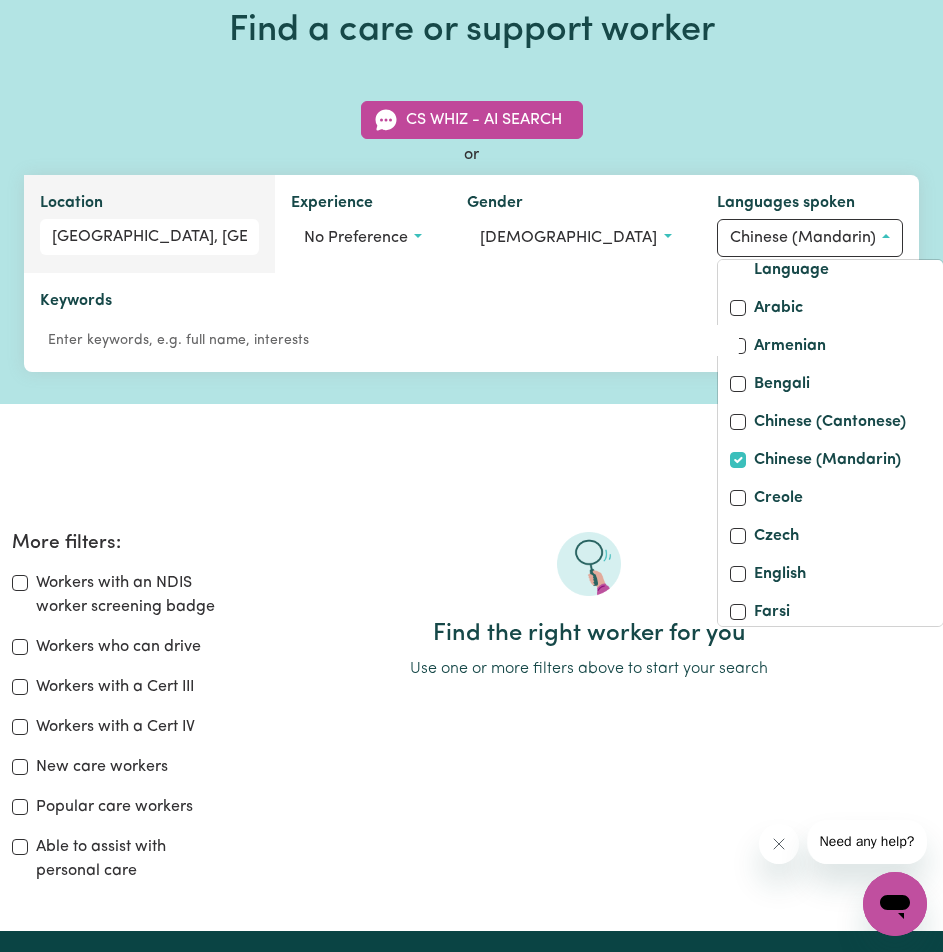 click on "More filters: Workers with an NDIS worker screening badge Workers who can drive Workers with a Cert III Workers with a Cert IV New care workers Popular care workers Able to assist with personal care Find the right worker for you Use one or more filters above to start your search" at bounding box center [471, 691] 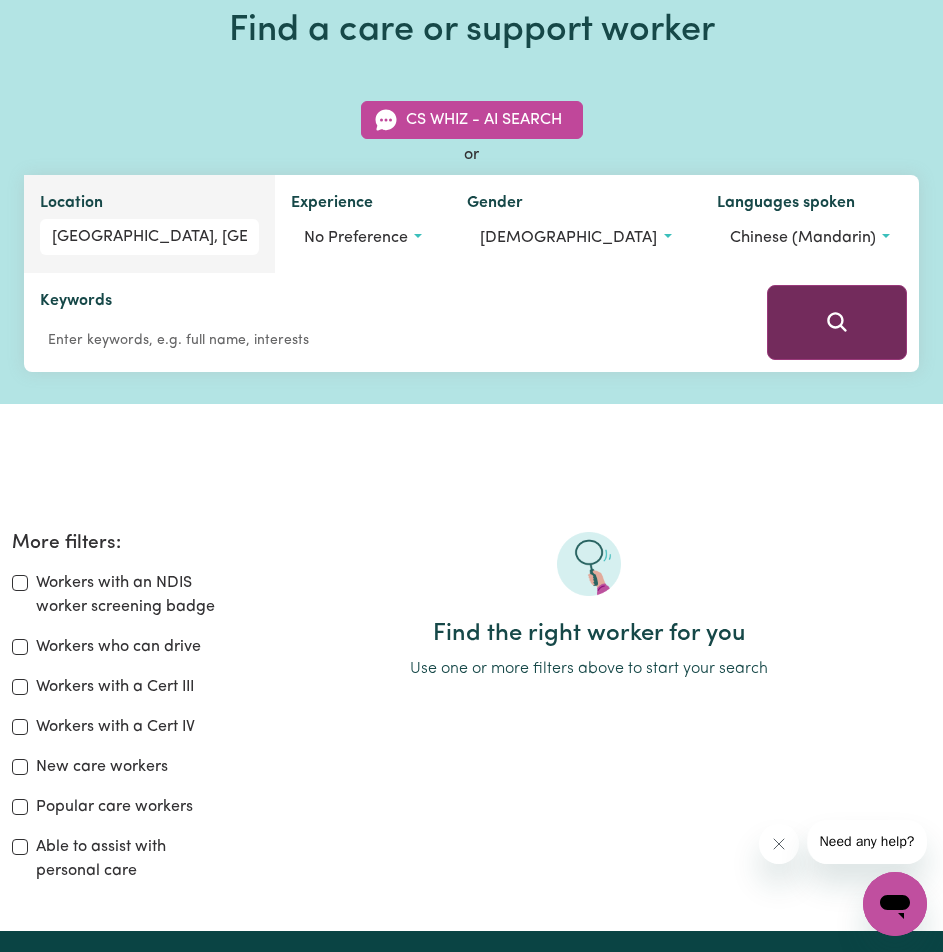 click 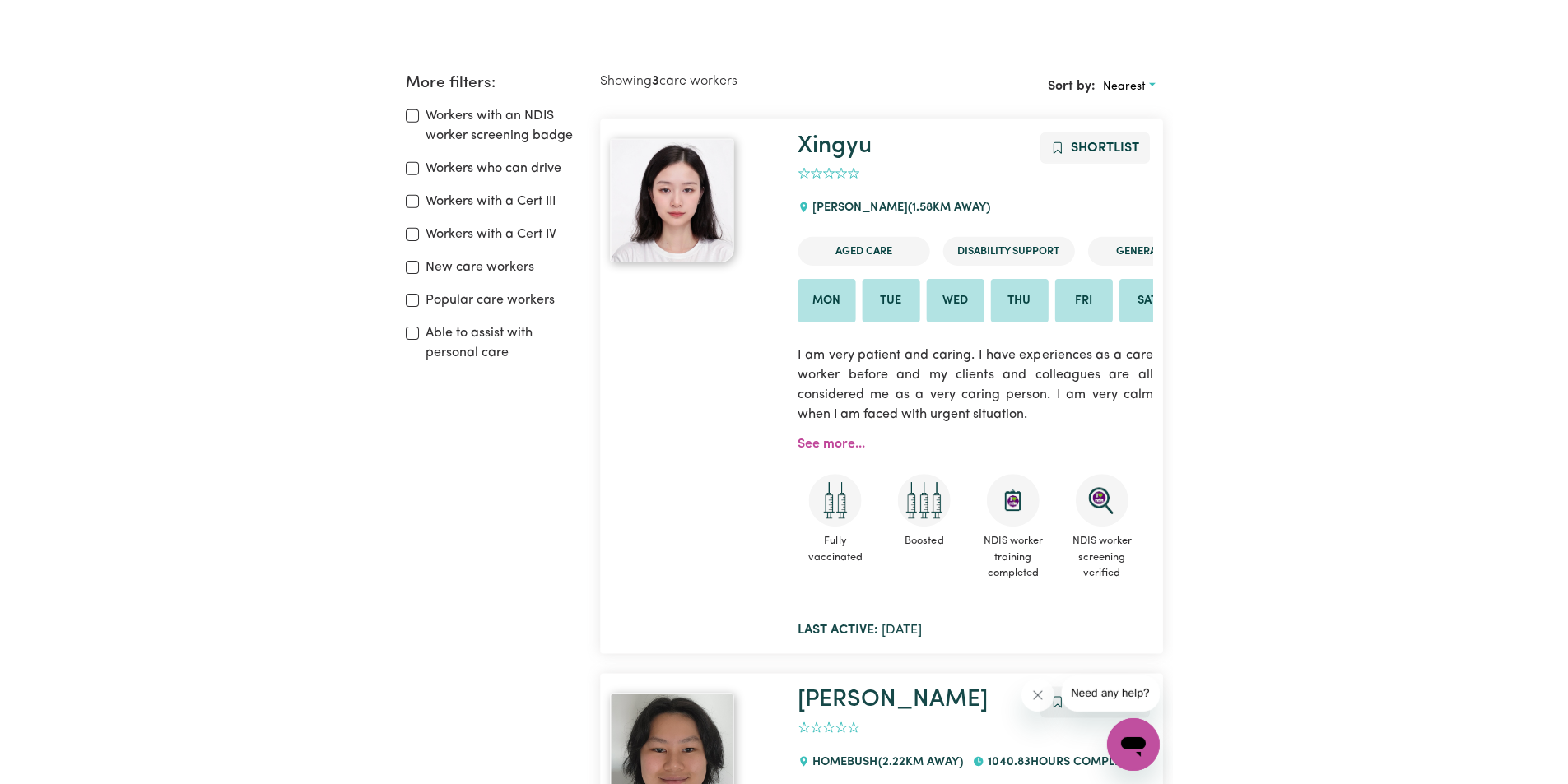 scroll, scrollTop: 443, scrollLeft: 0, axis: vertical 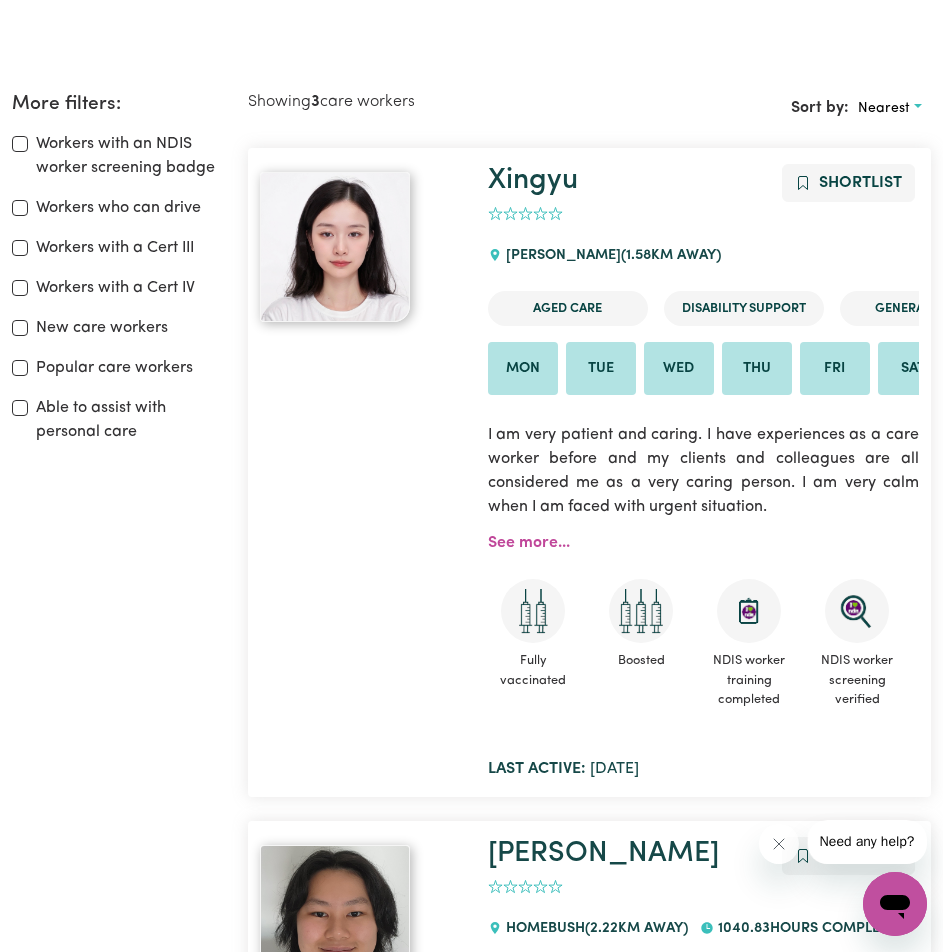 drag, startPoint x: 834, startPoint y: 208, endPoint x: 762, endPoint y: 181, distance: 76.896034 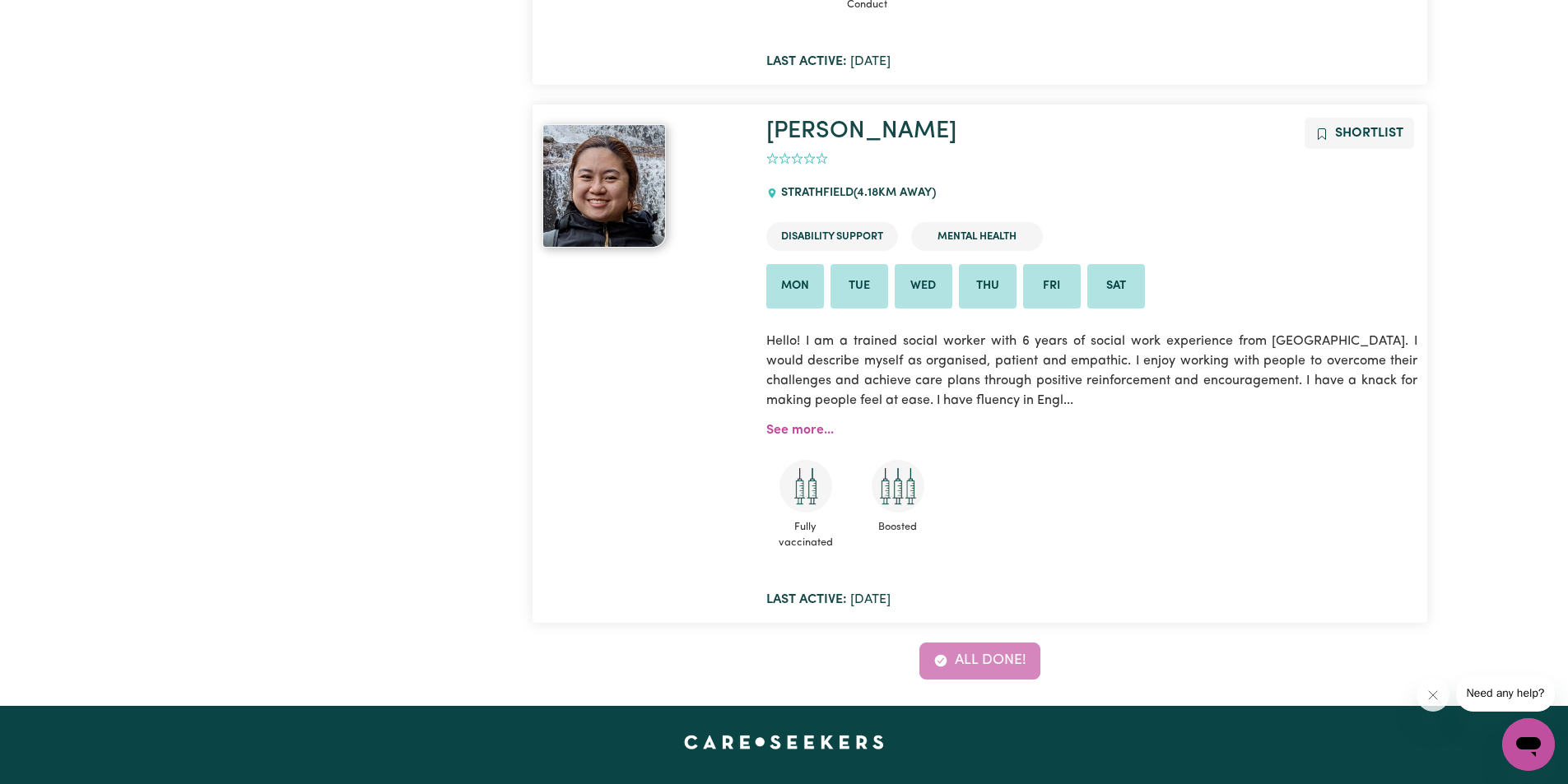 scroll, scrollTop: 1348, scrollLeft: 0, axis: vertical 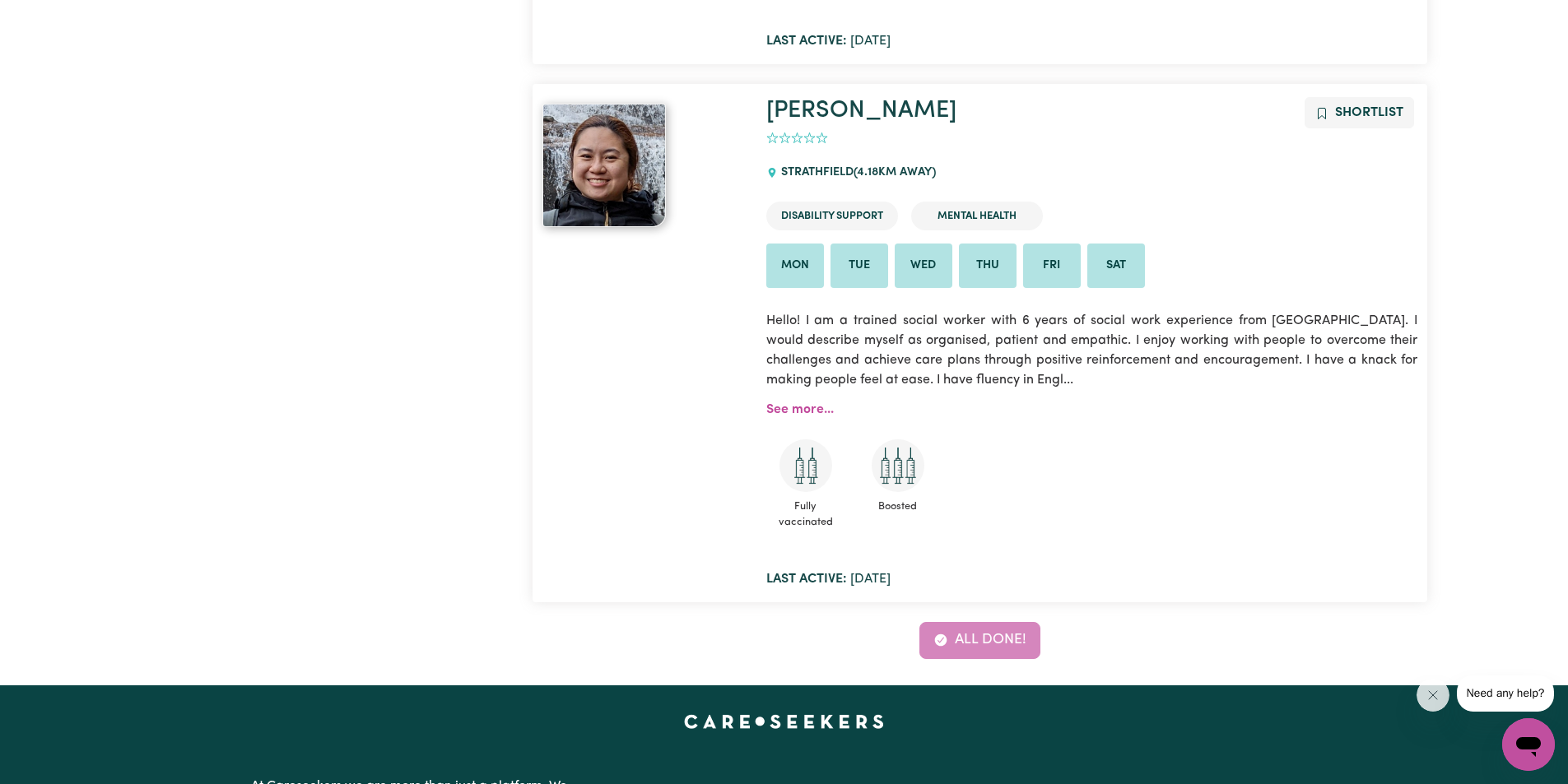 click on "Mon" at bounding box center (795, 266) 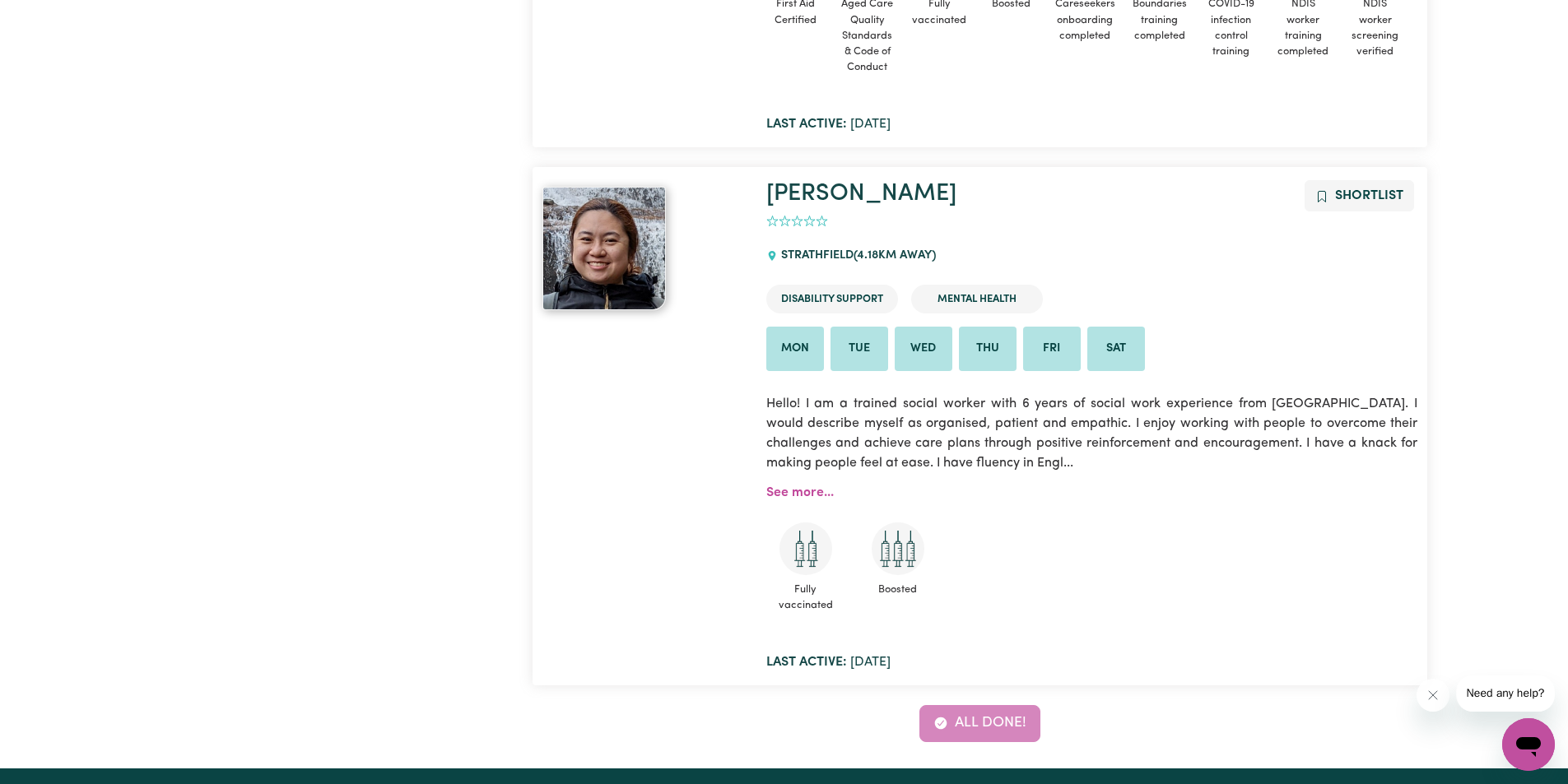 scroll, scrollTop: 1266, scrollLeft: 0, axis: vertical 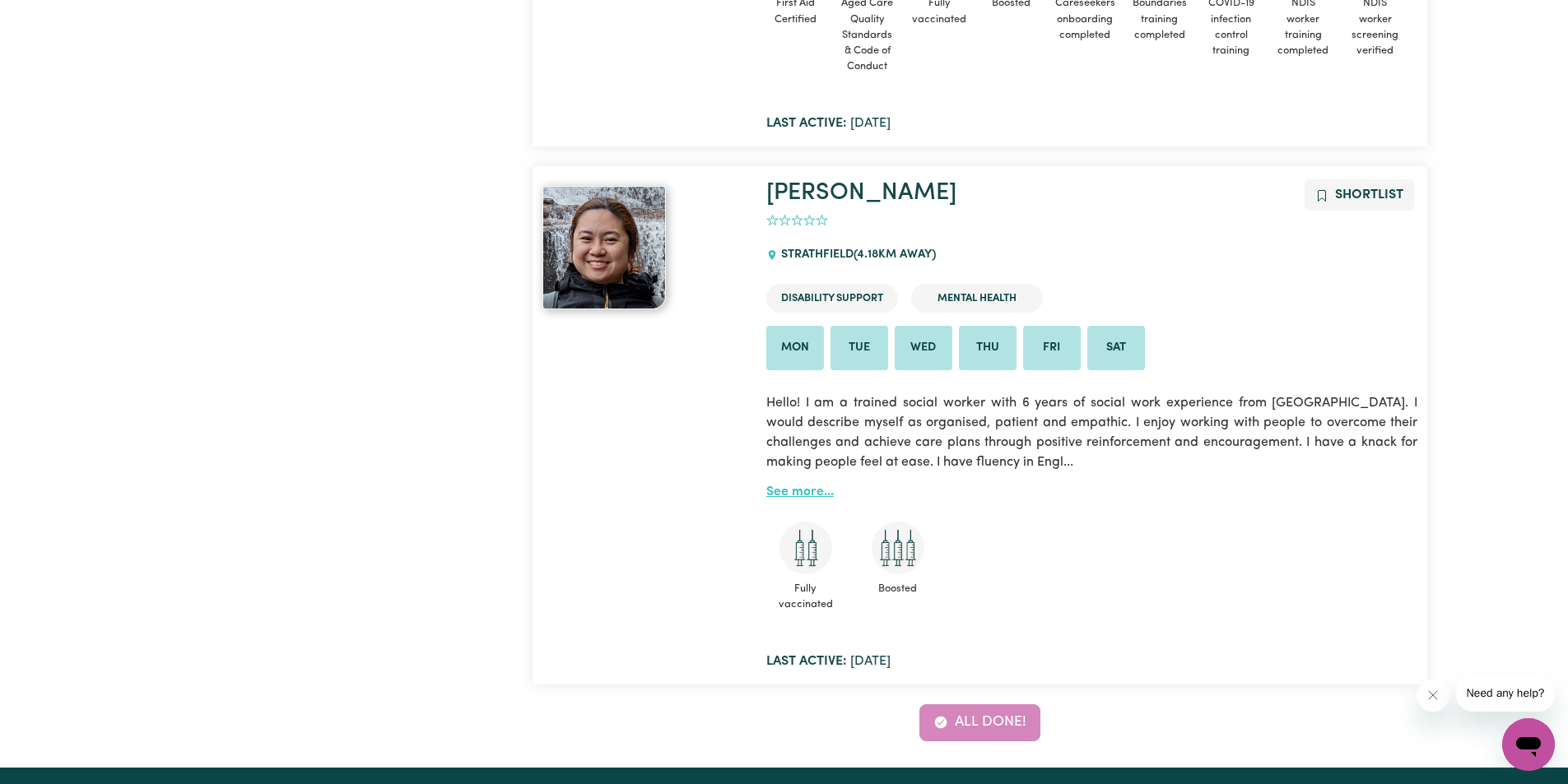 click on "See more..." at bounding box center (800, 492) 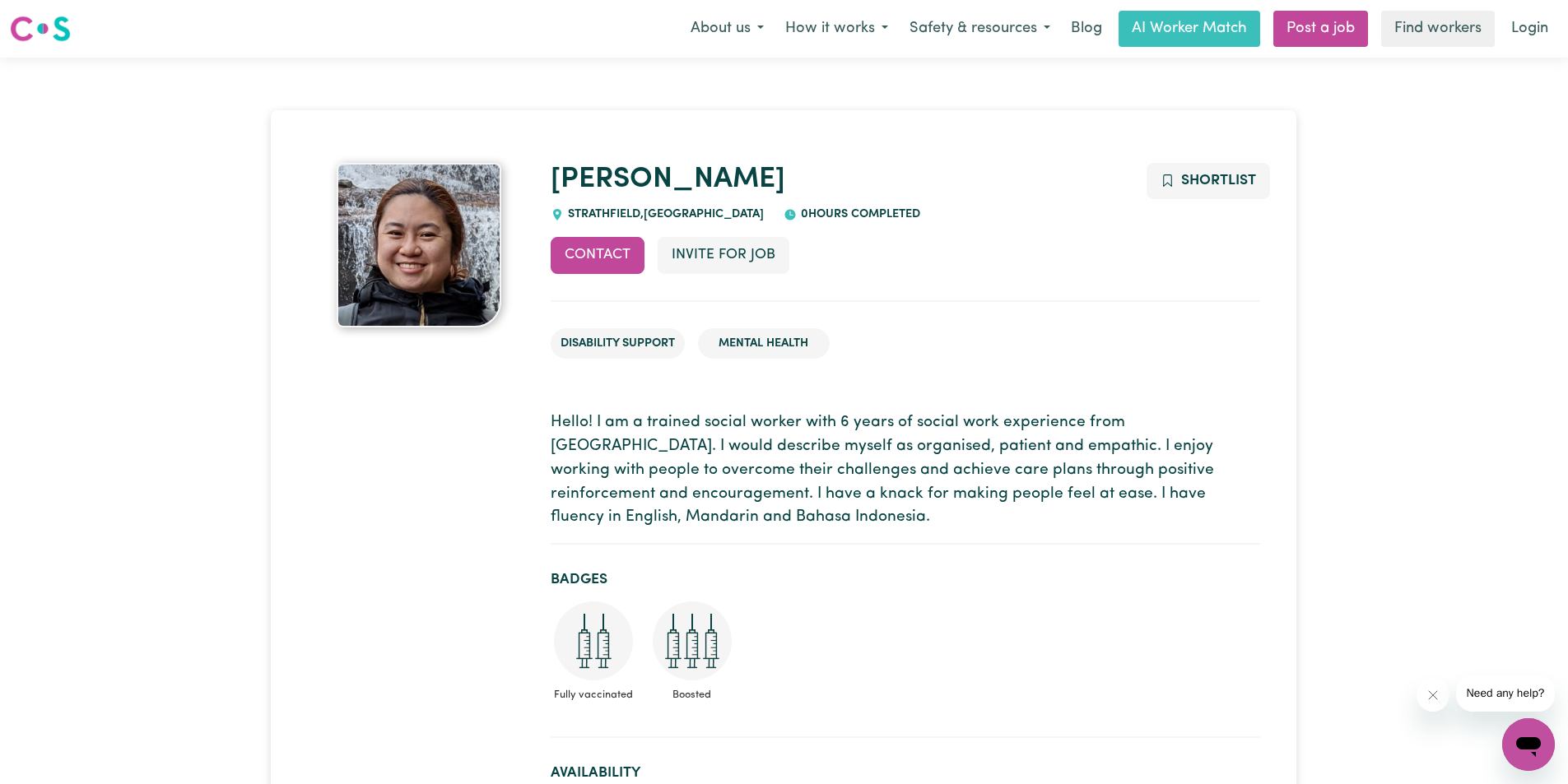 scroll, scrollTop: 82, scrollLeft: 0, axis: vertical 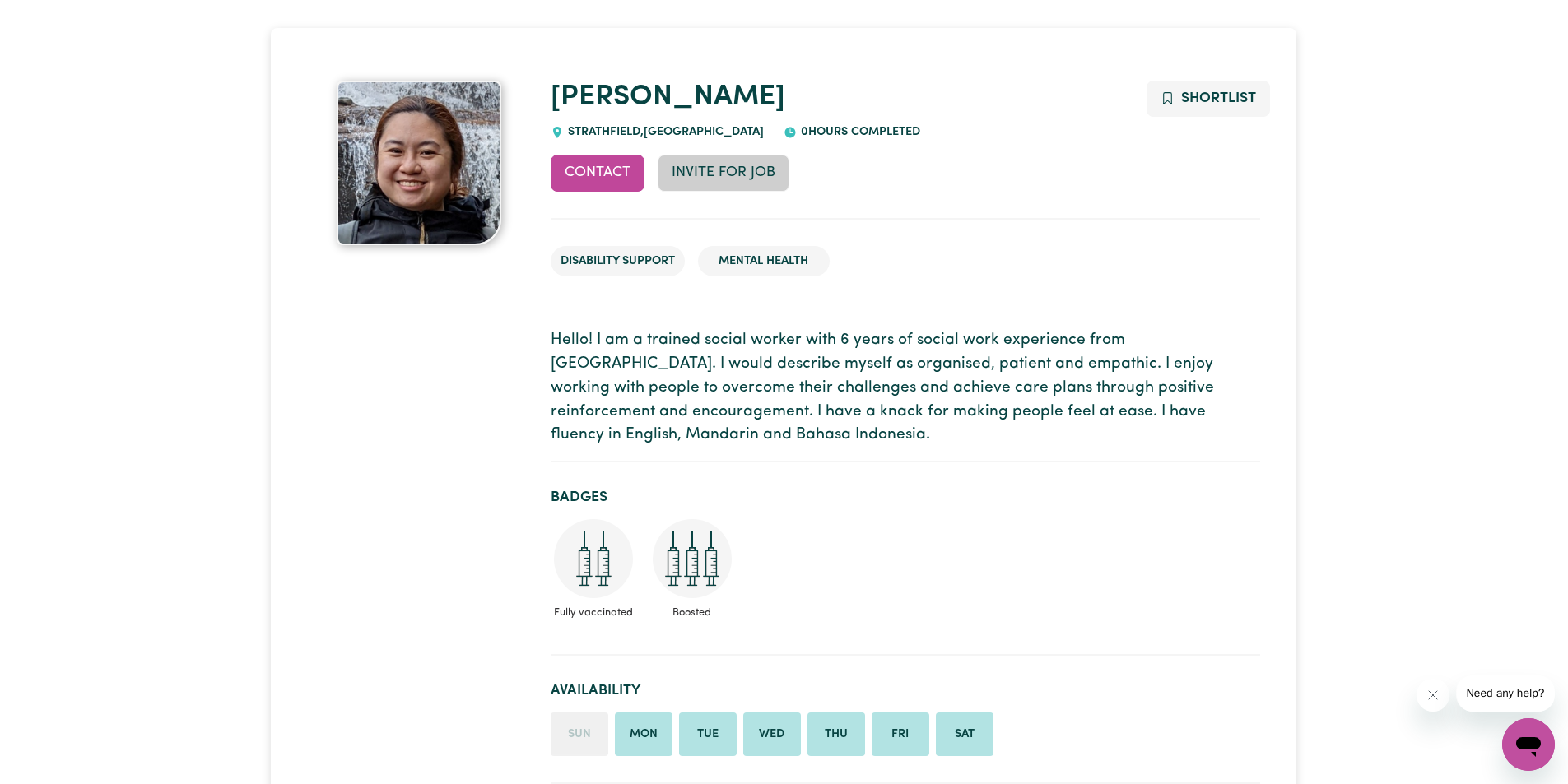 click on "Invite for Job" at bounding box center (724, 173) 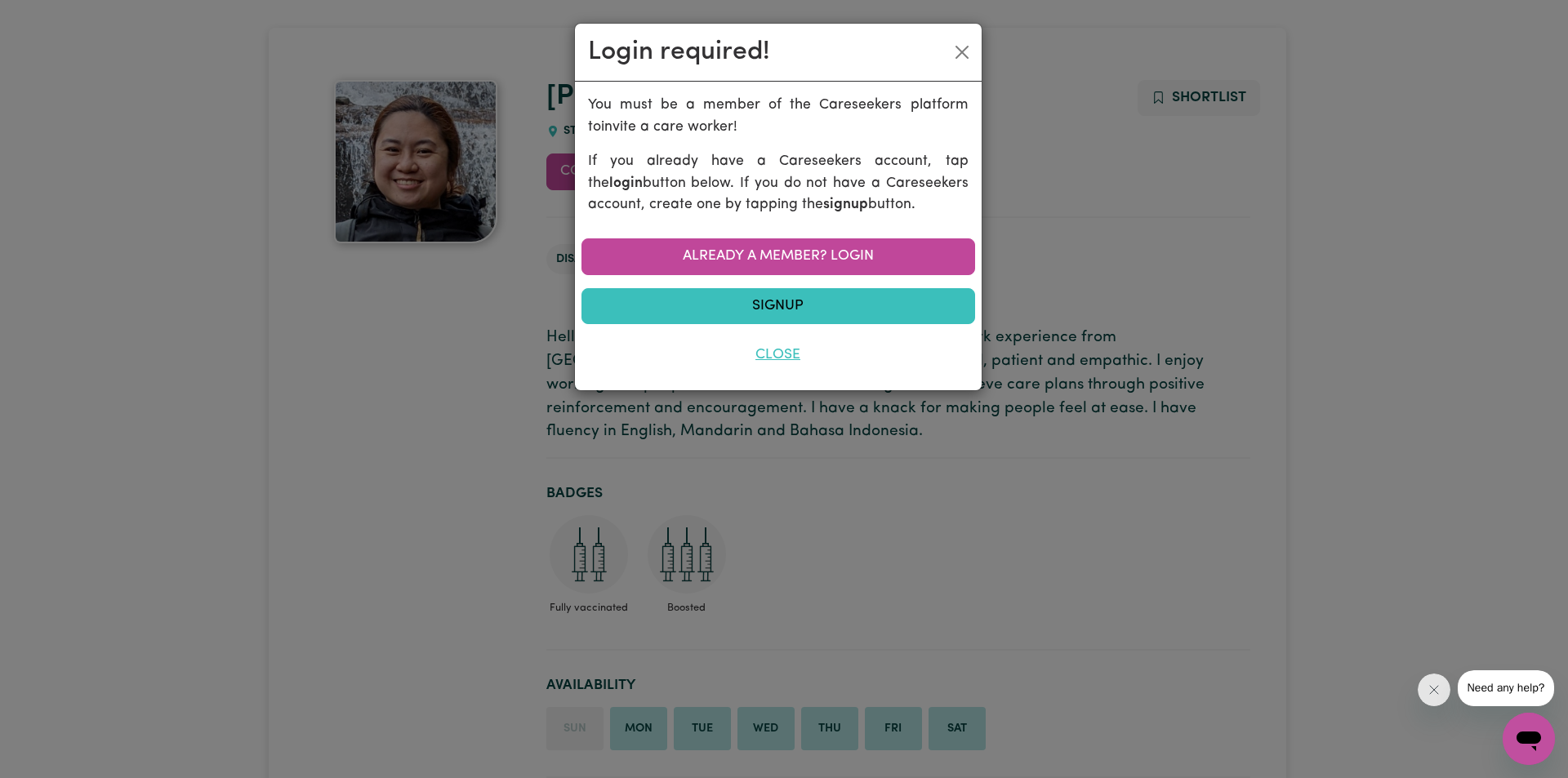 click on "Close" at bounding box center (778, 355) 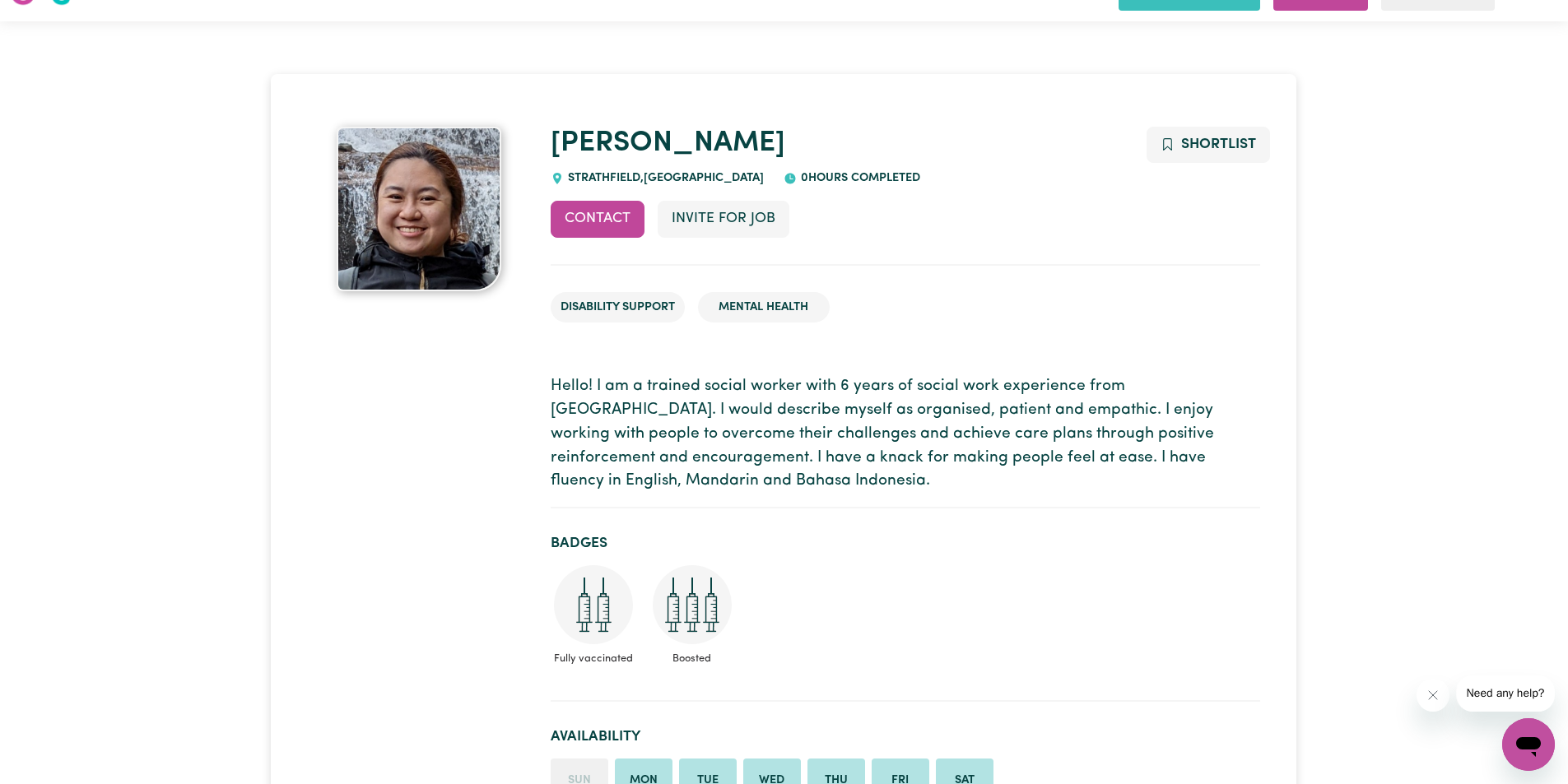 scroll, scrollTop: 0, scrollLeft: 0, axis: both 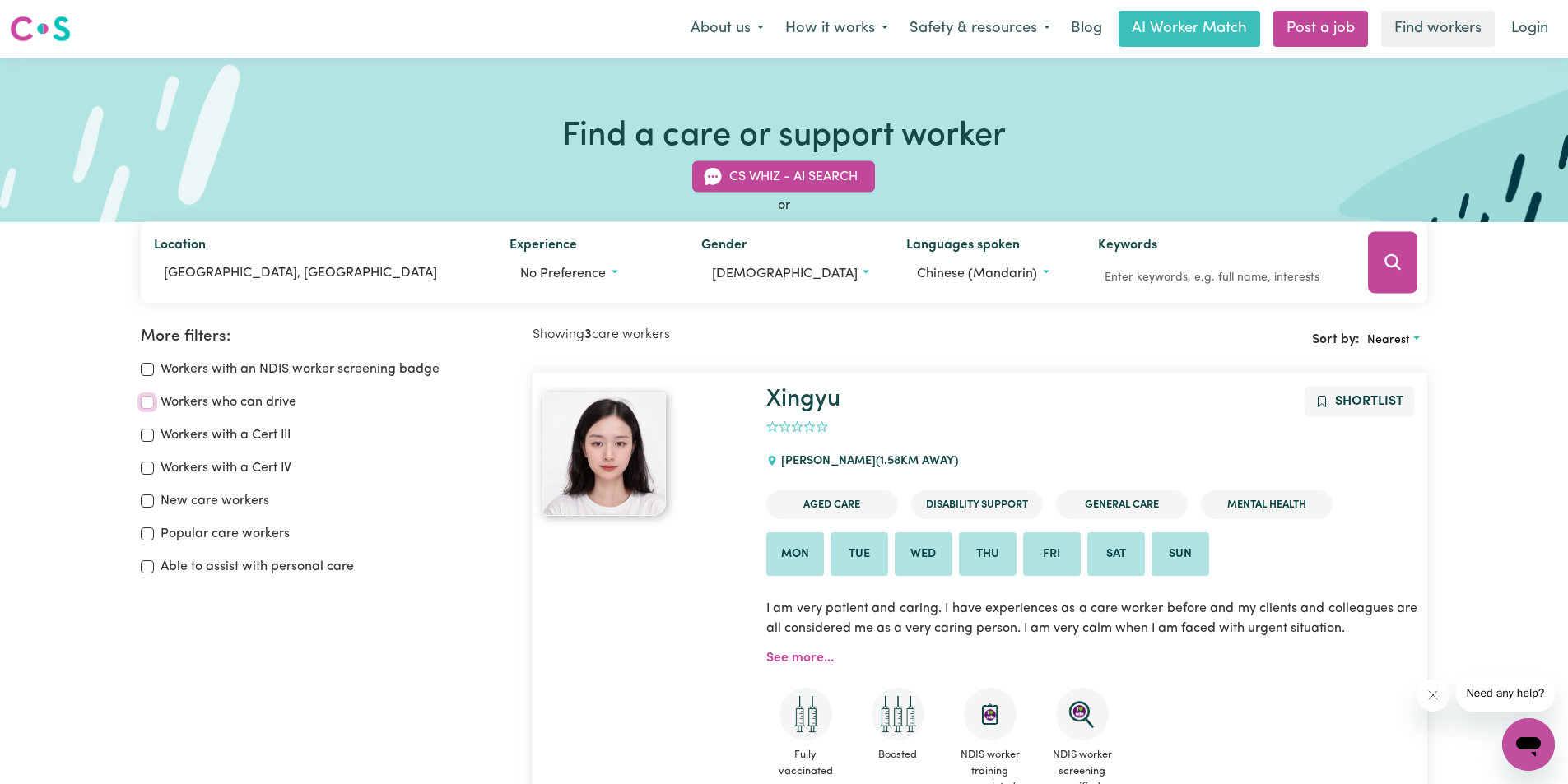 click on "Workers who can drive" at bounding box center [147, 402] 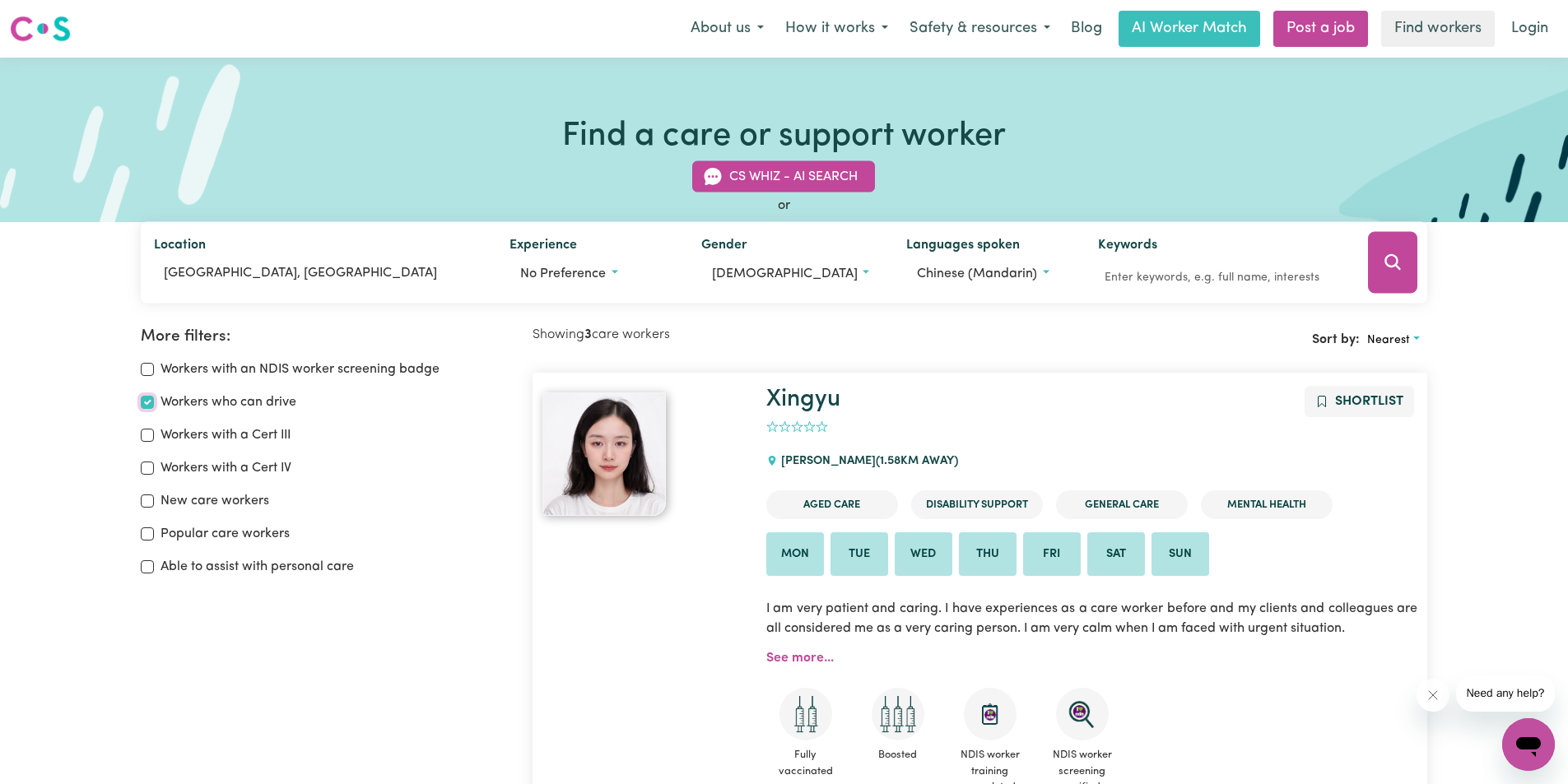 checkbox on "true" 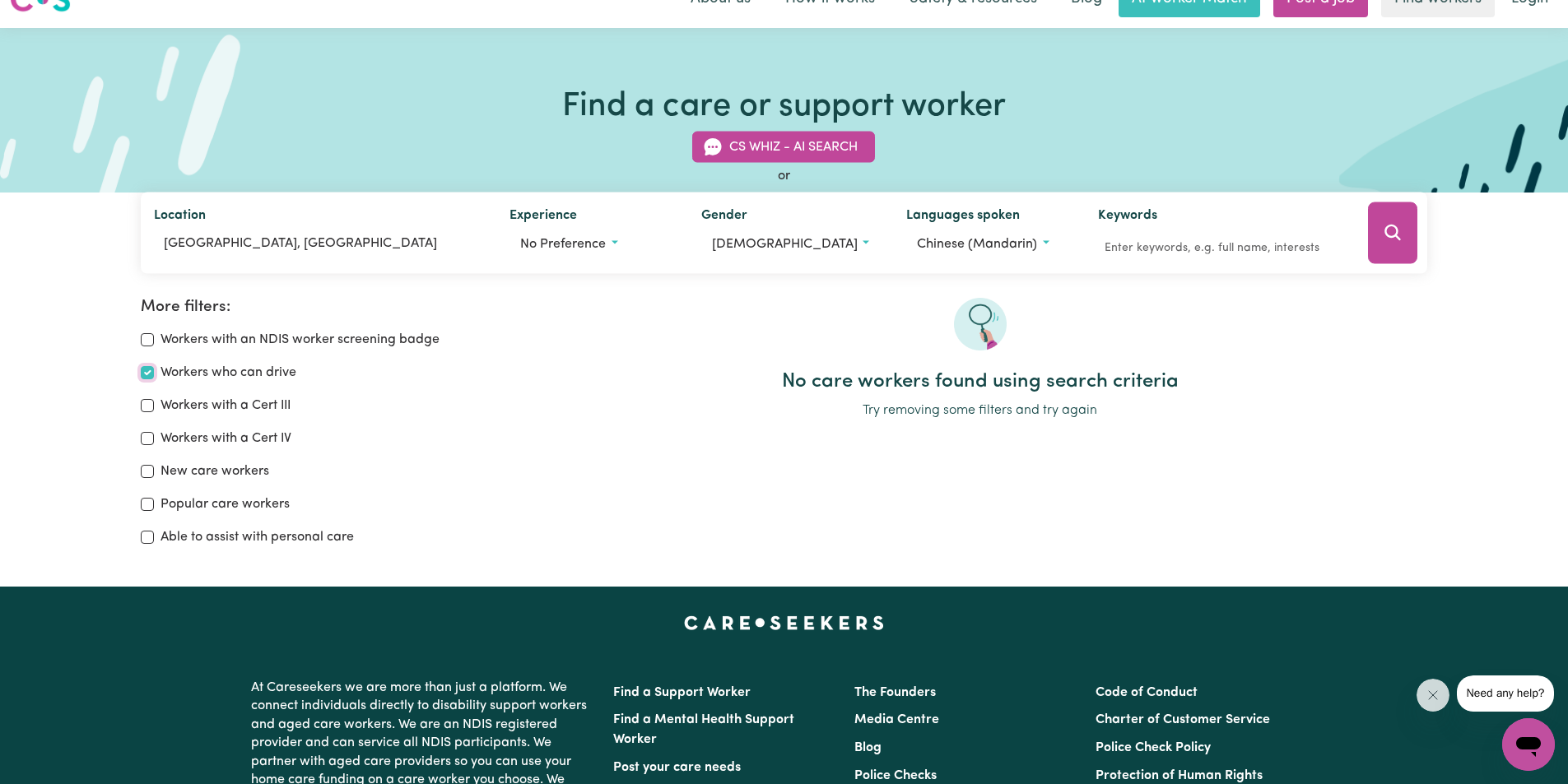 scroll, scrollTop: 28, scrollLeft: 0, axis: vertical 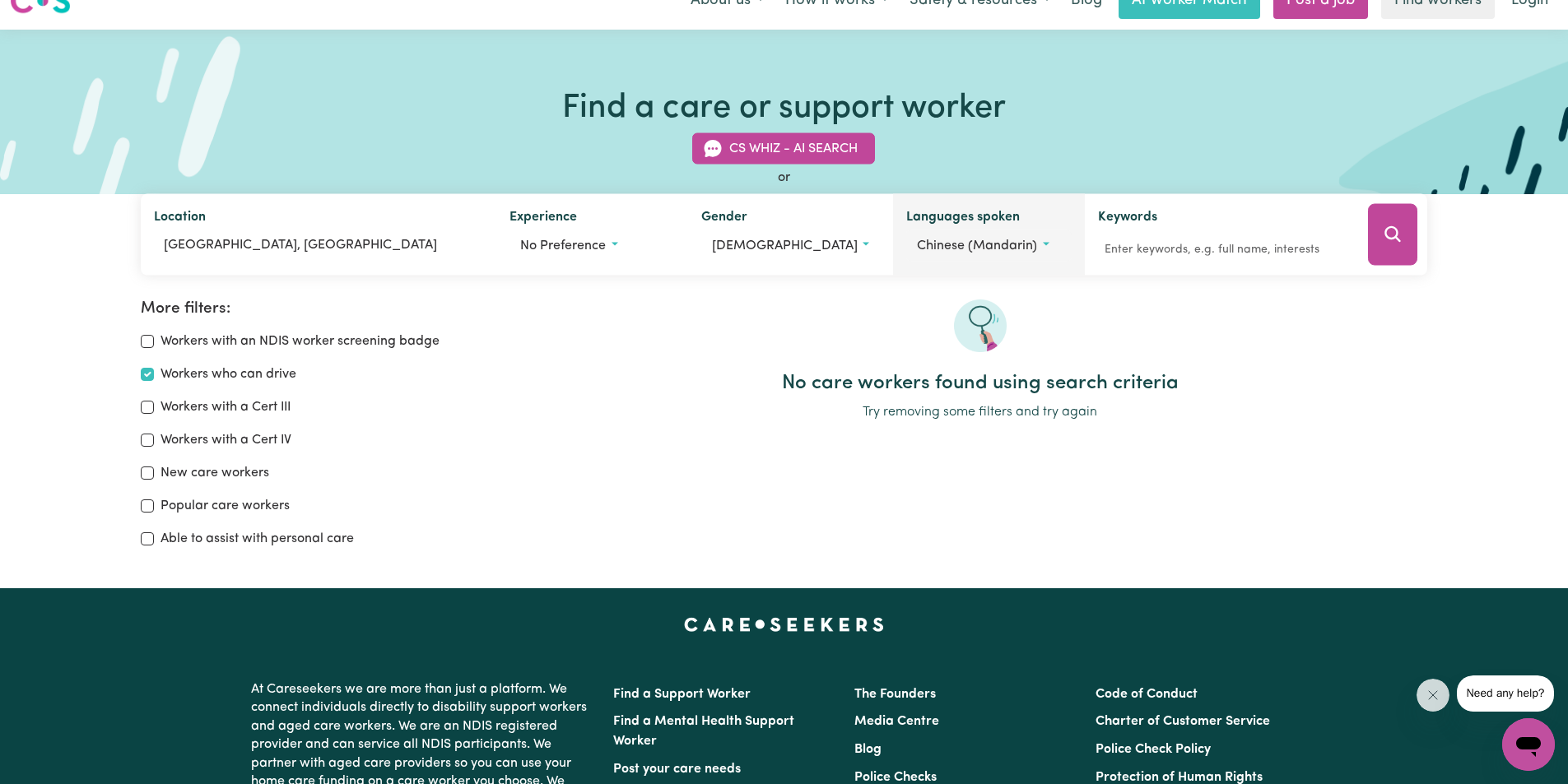click on "Chinese (Mandarin)" at bounding box center [977, 246] 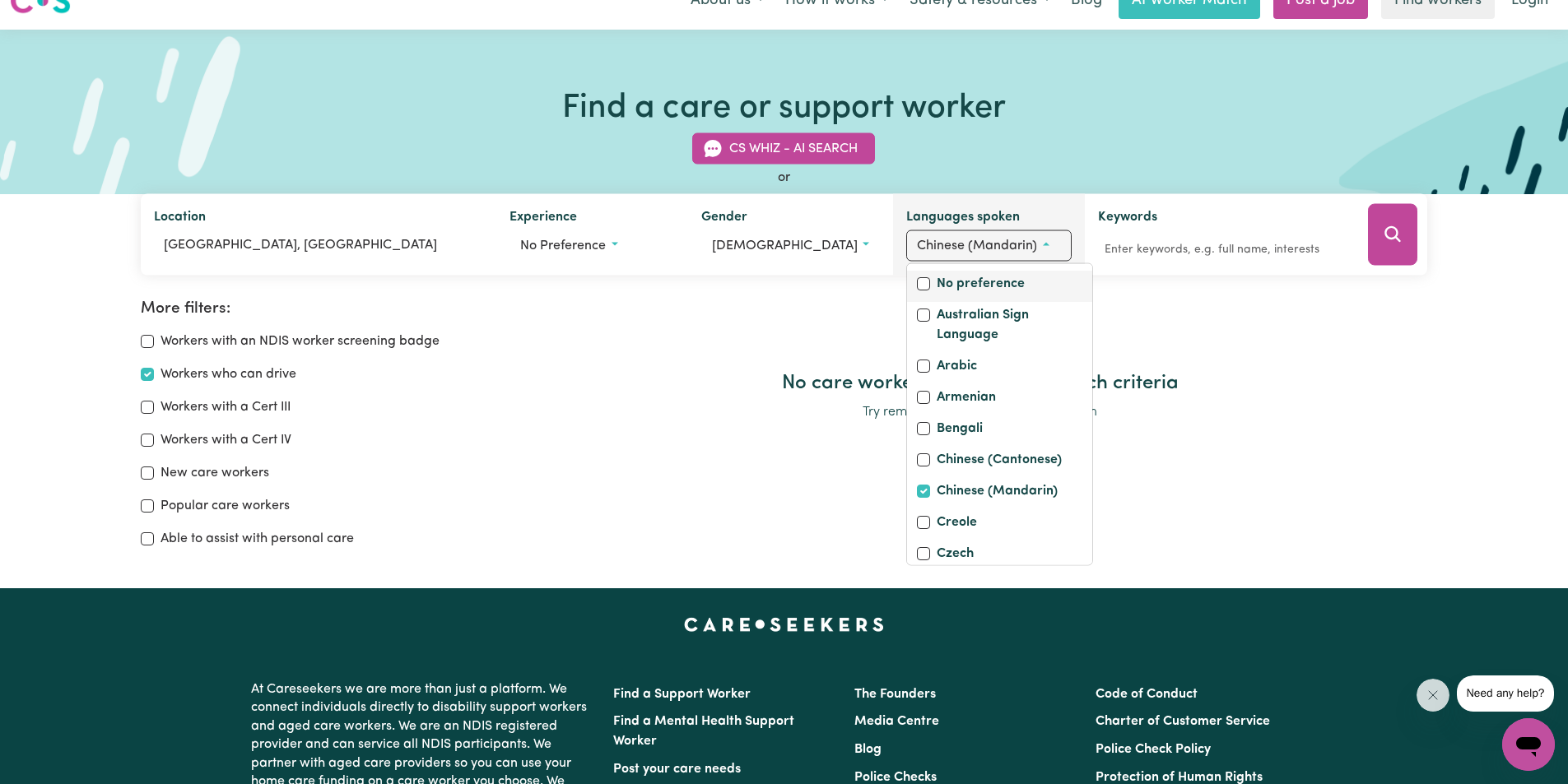 click on "No preference" at bounding box center (980, 285) 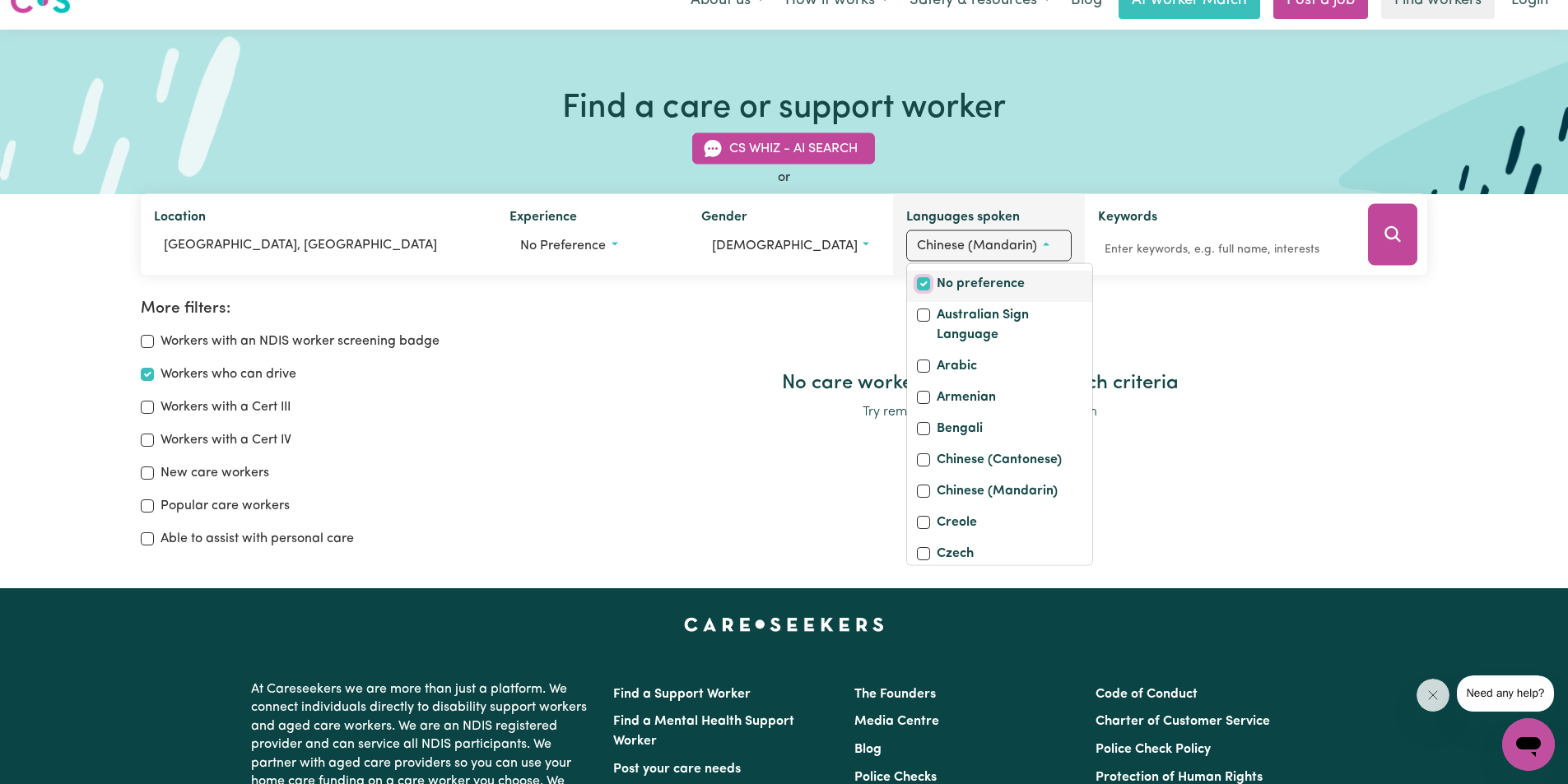checkbox on "true" 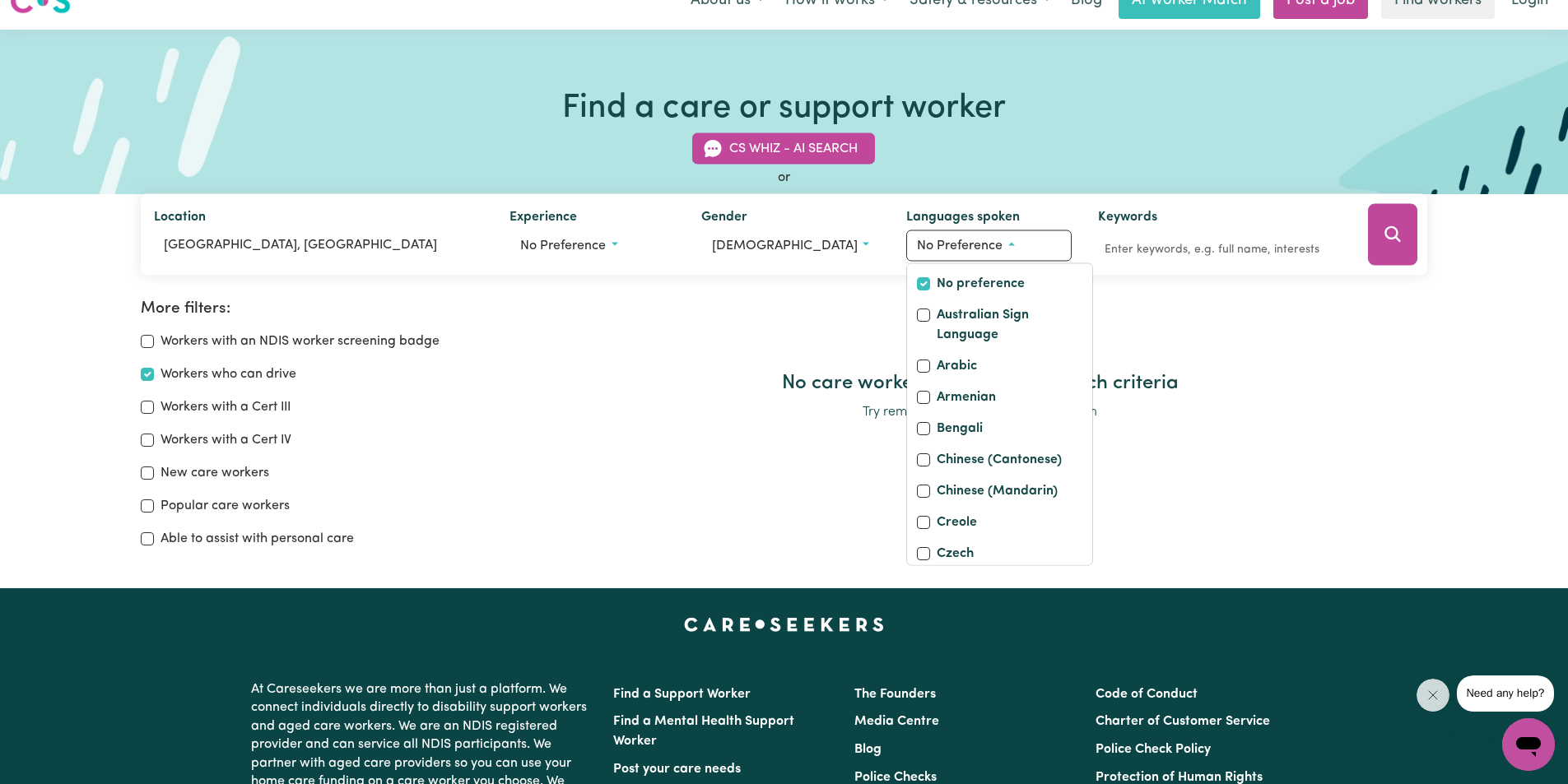click at bounding box center [979, 336] 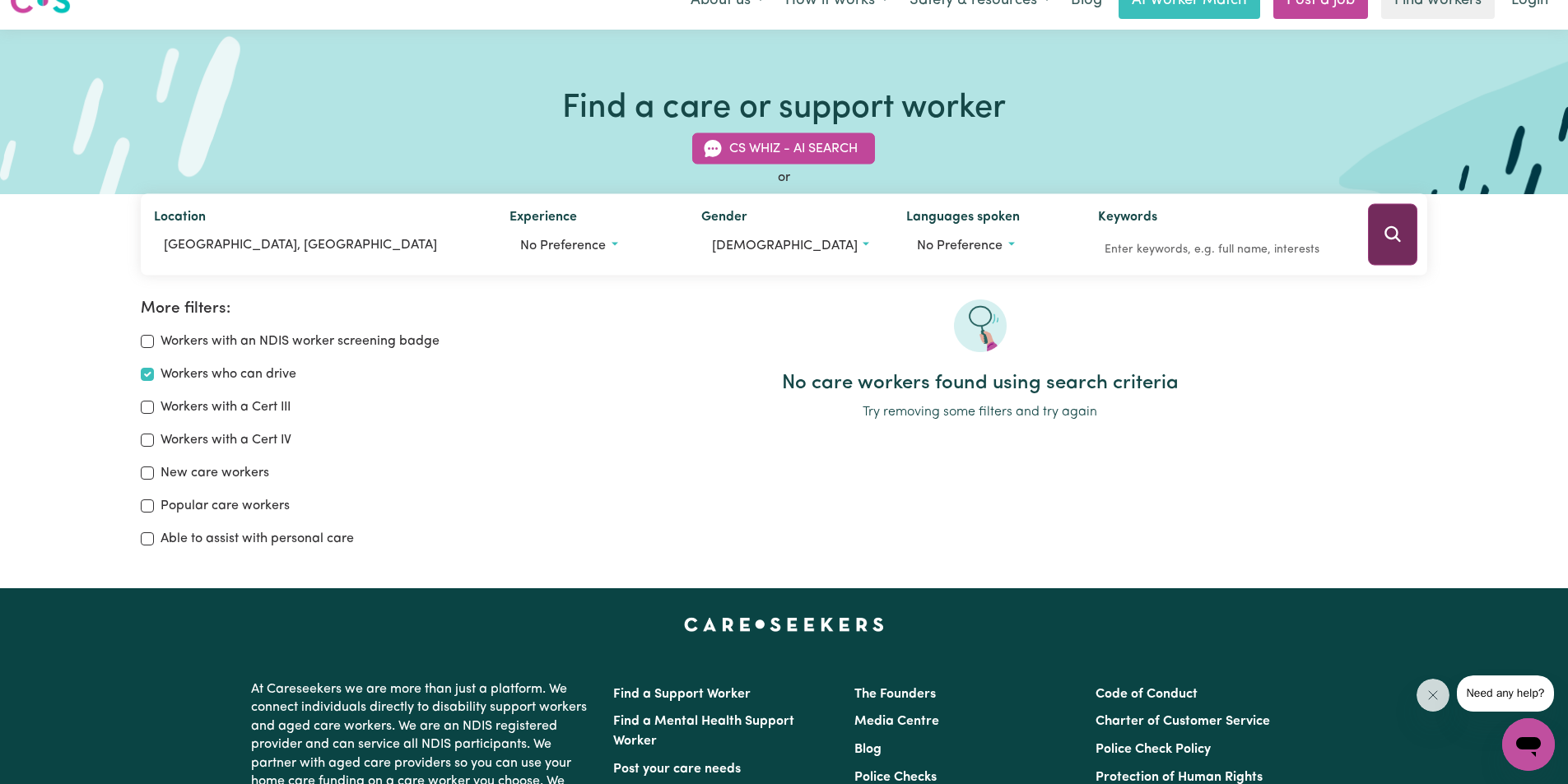 click at bounding box center [1393, 234] 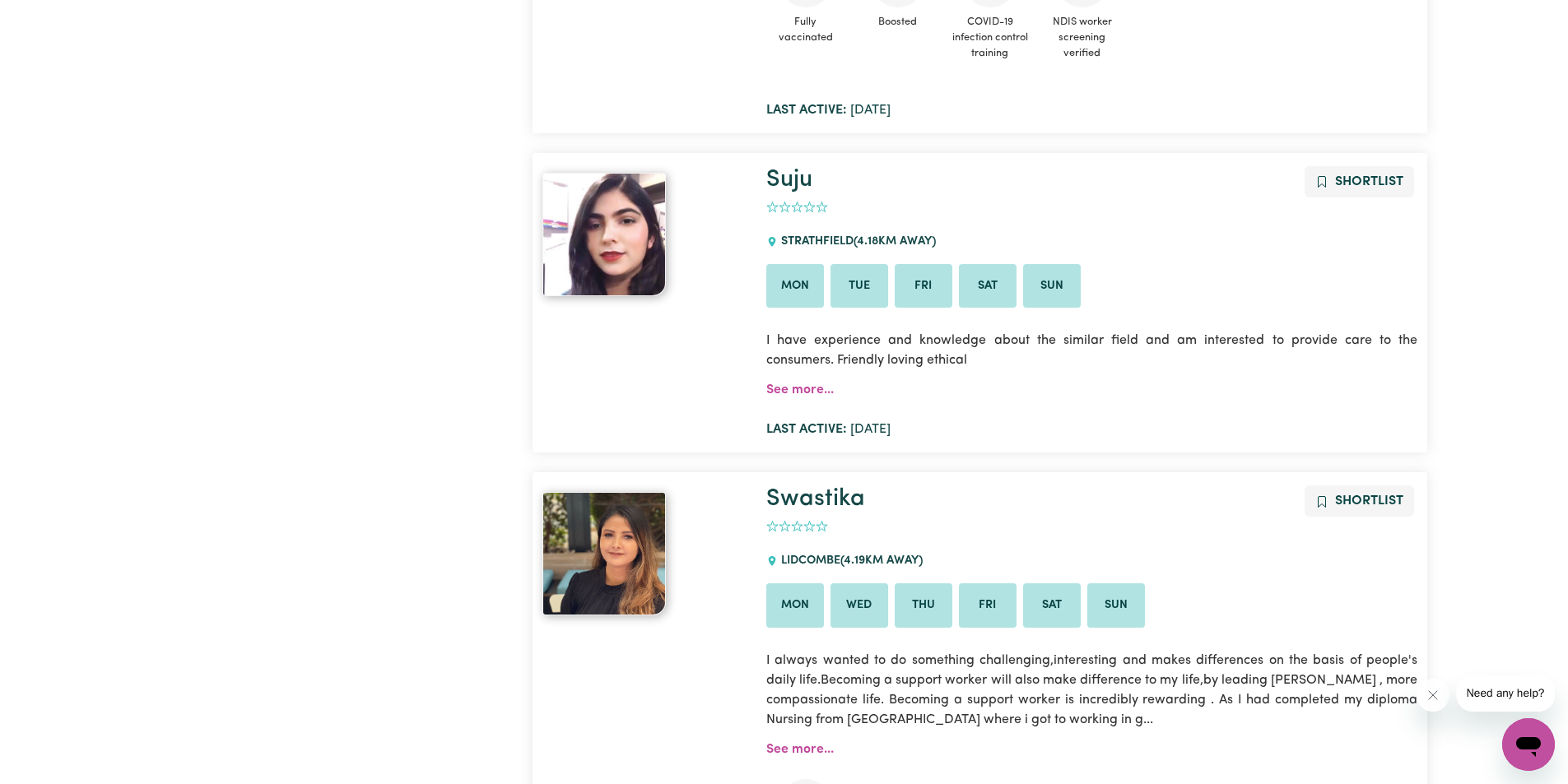 scroll, scrollTop: 1920, scrollLeft: 0, axis: vertical 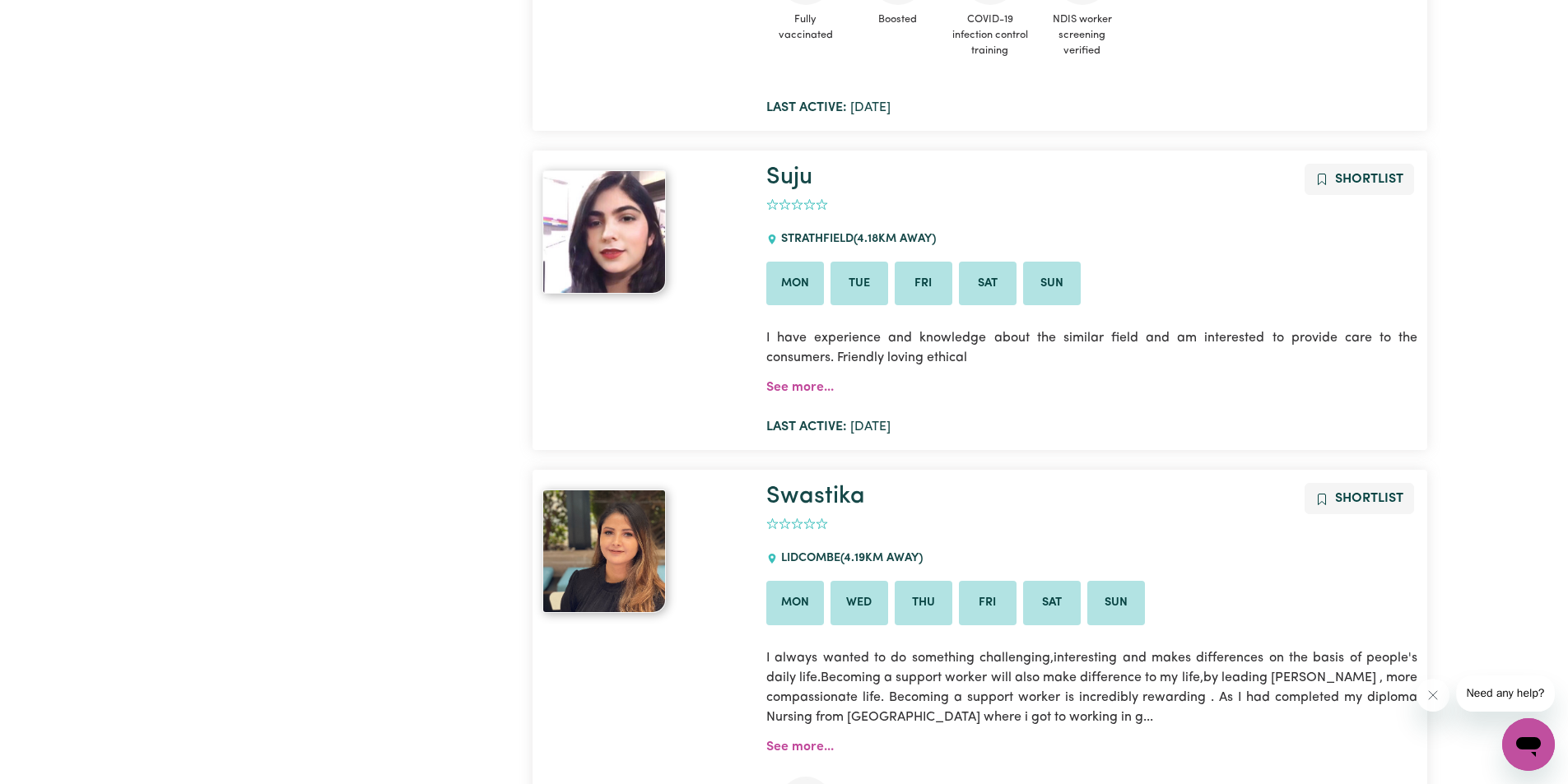 click on "Sun" at bounding box center [1052, 284] 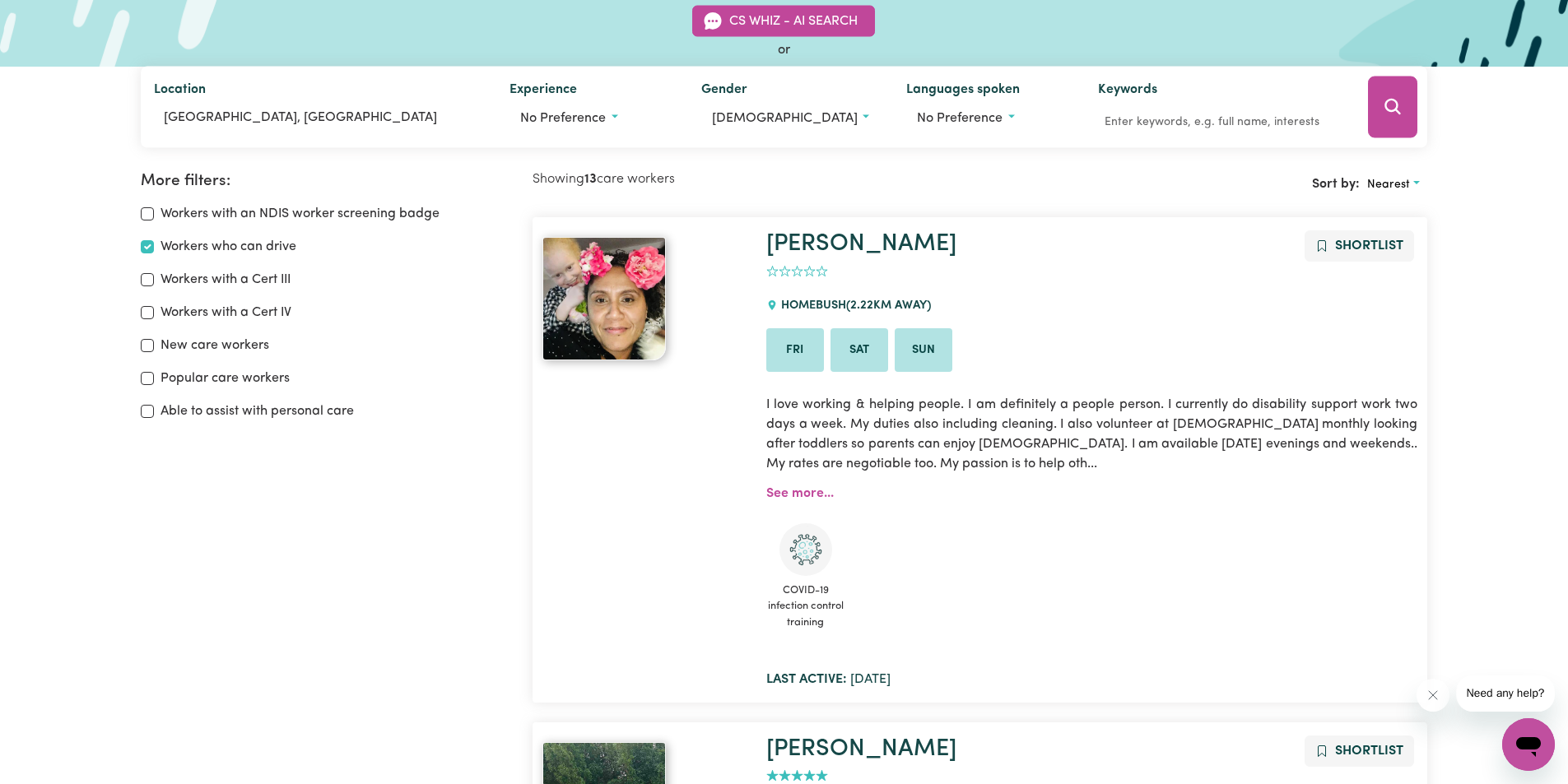 scroll, scrollTop: 0, scrollLeft: 0, axis: both 